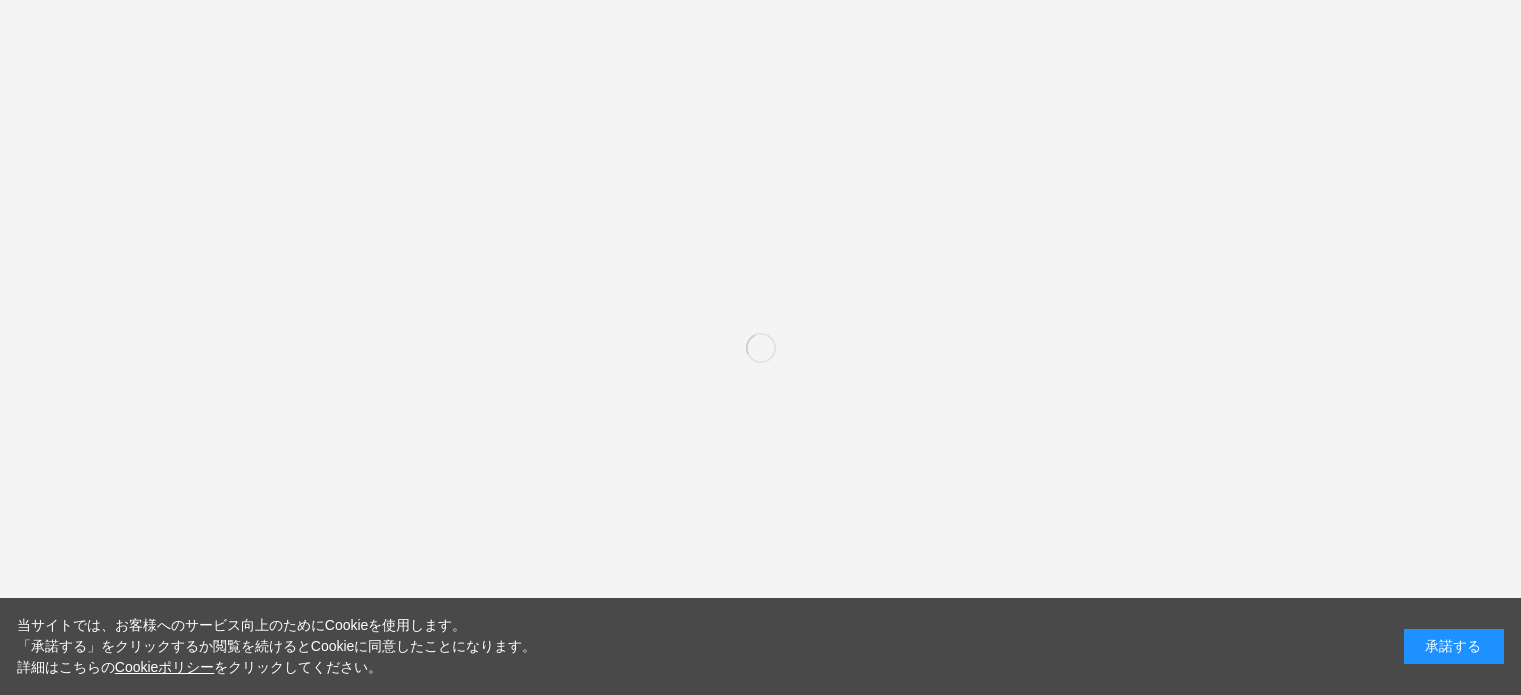 scroll, scrollTop: 0, scrollLeft: 0, axis: both 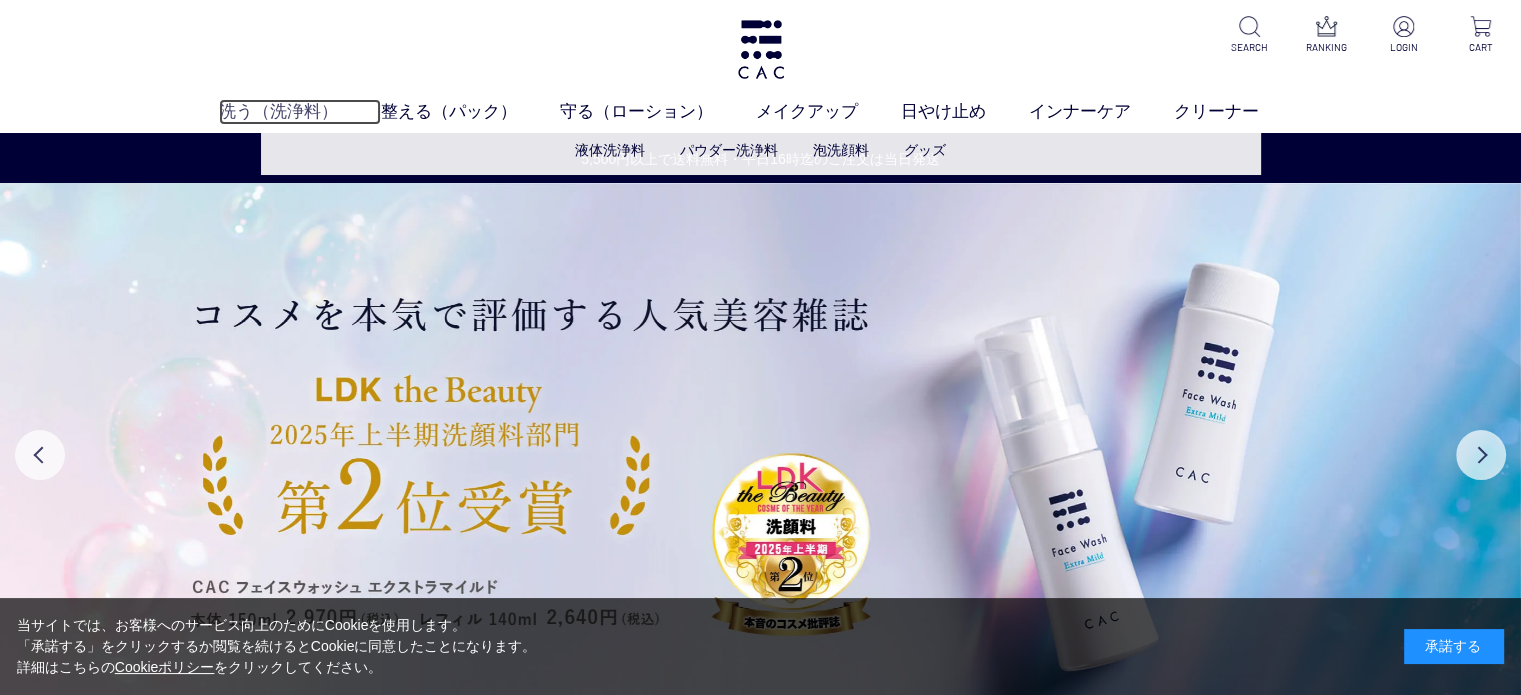 click on "洗う（洗浄料）" at bounding box center [300, 112] 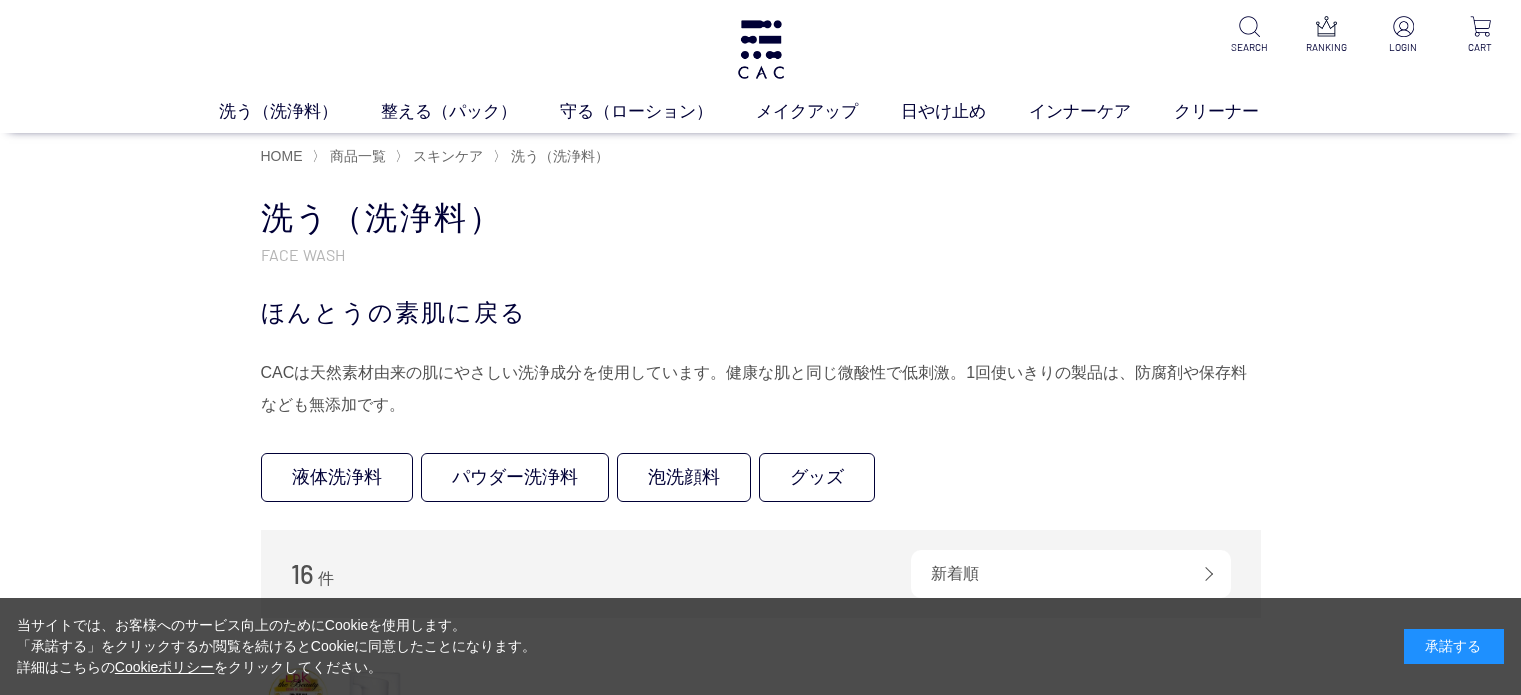 scroll, scrollTop: 0, scrollLeft: 0, axis: both 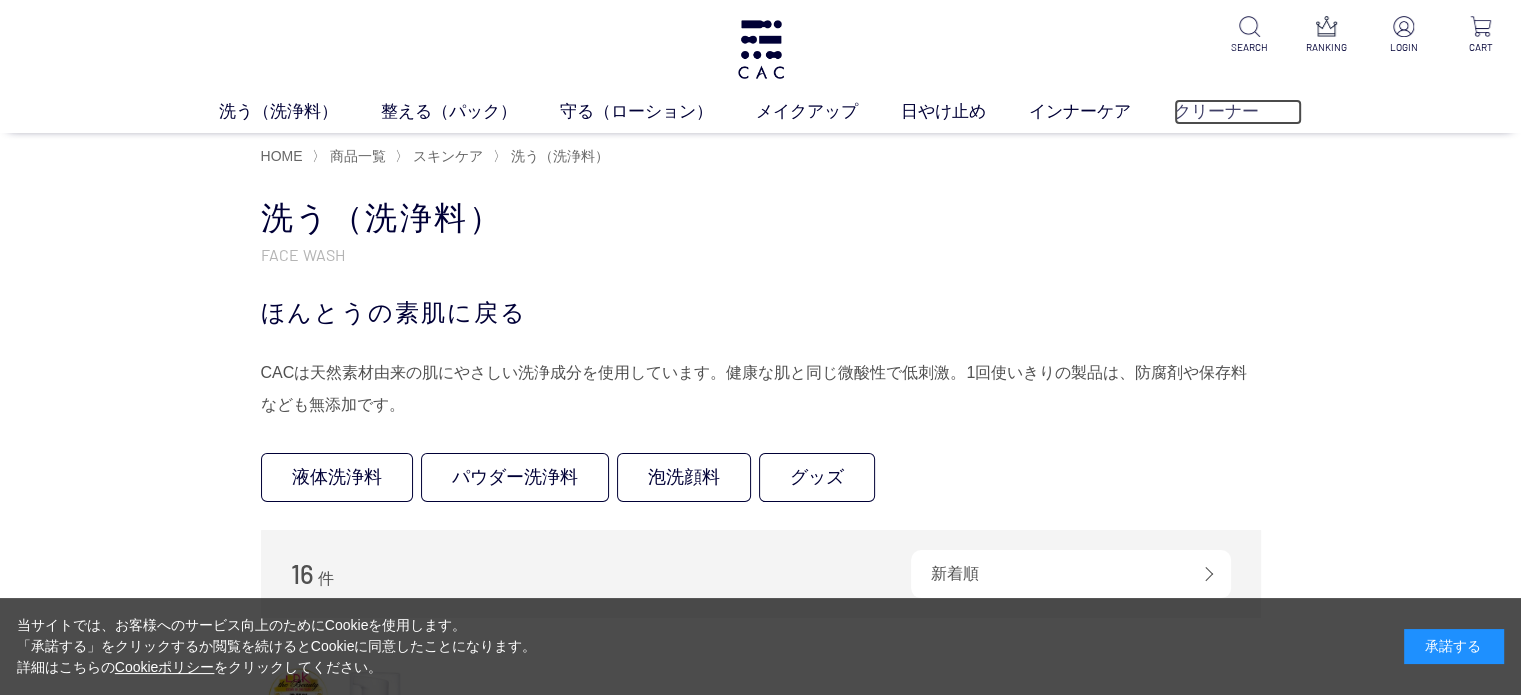 click on "クリーナー" at bounding box center [1238, 112] 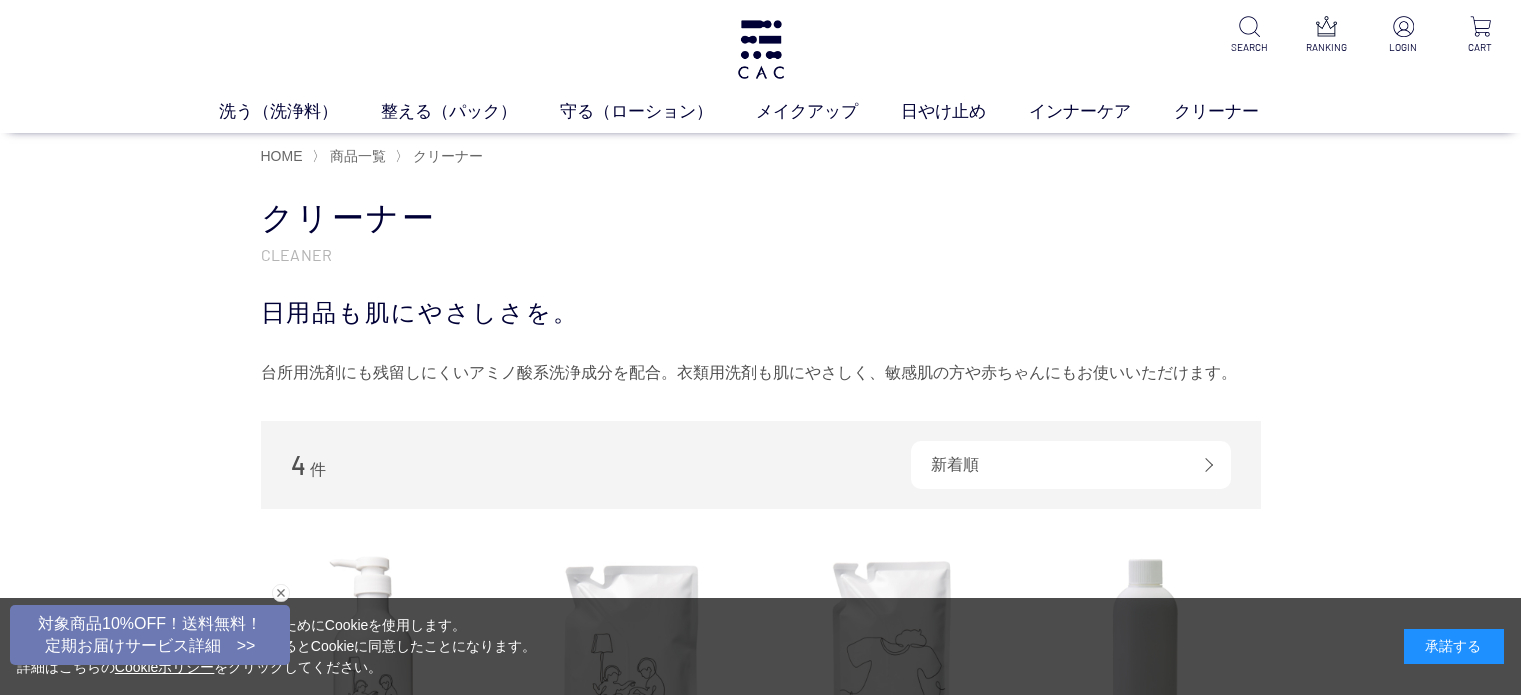 scroll, scrollTop: 0, scrollLeft: 0, axis: both 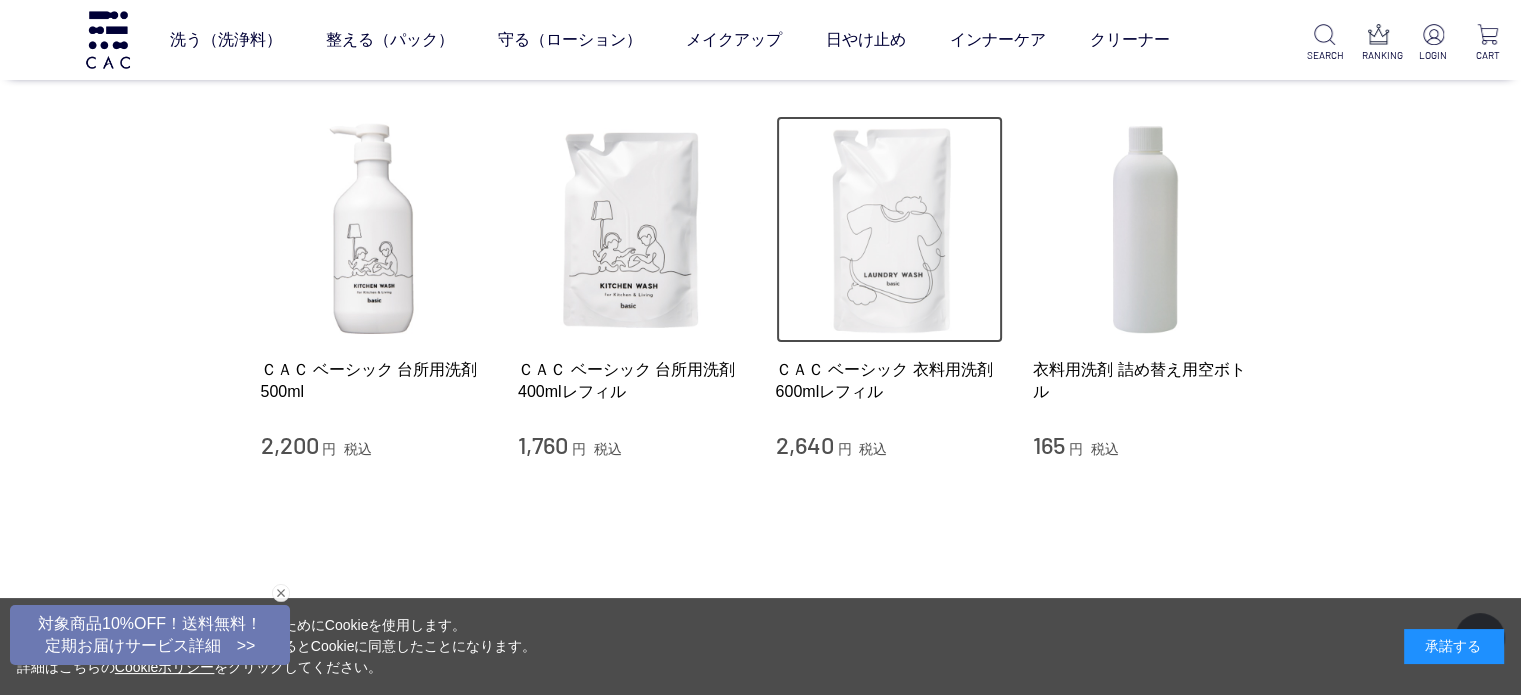 click at bounding box center [890, 230] 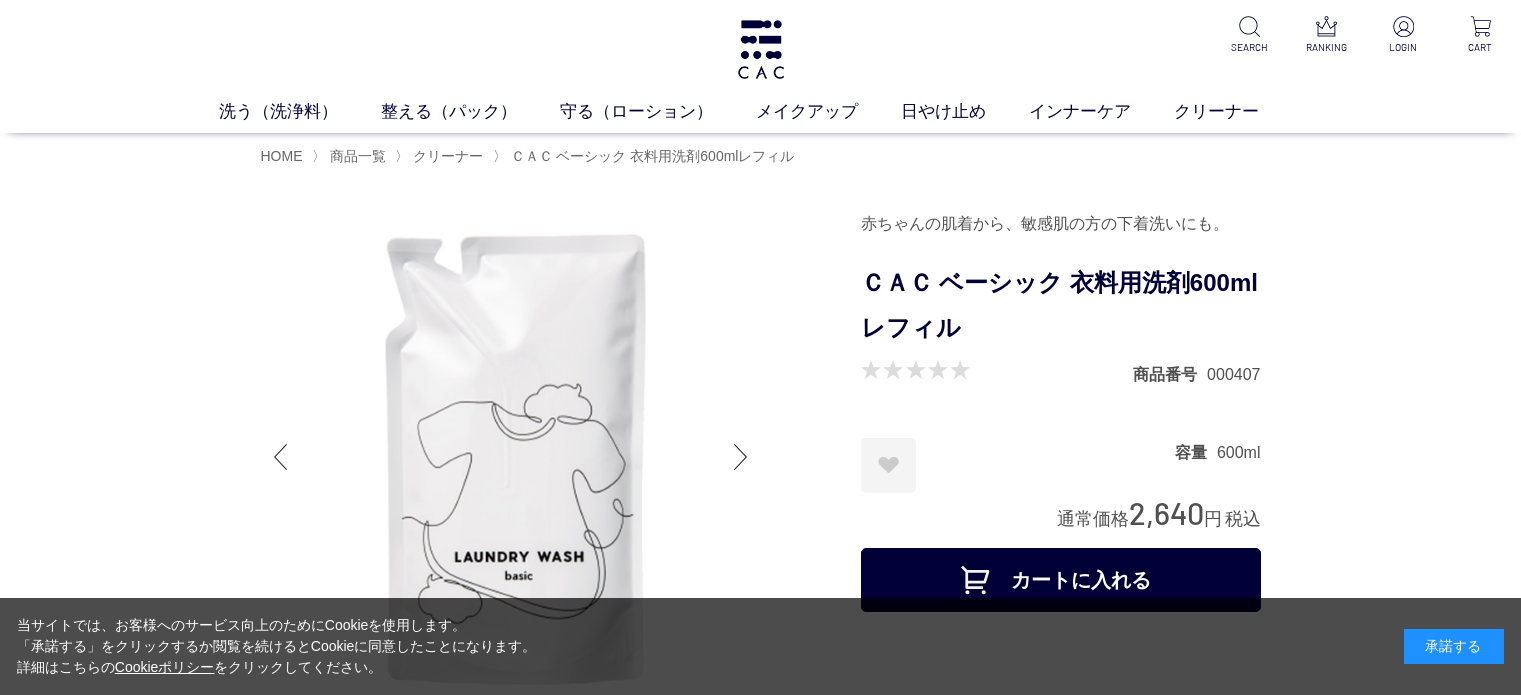 scroll, scrollTop: 0, scrollLeft: 0, axis: both 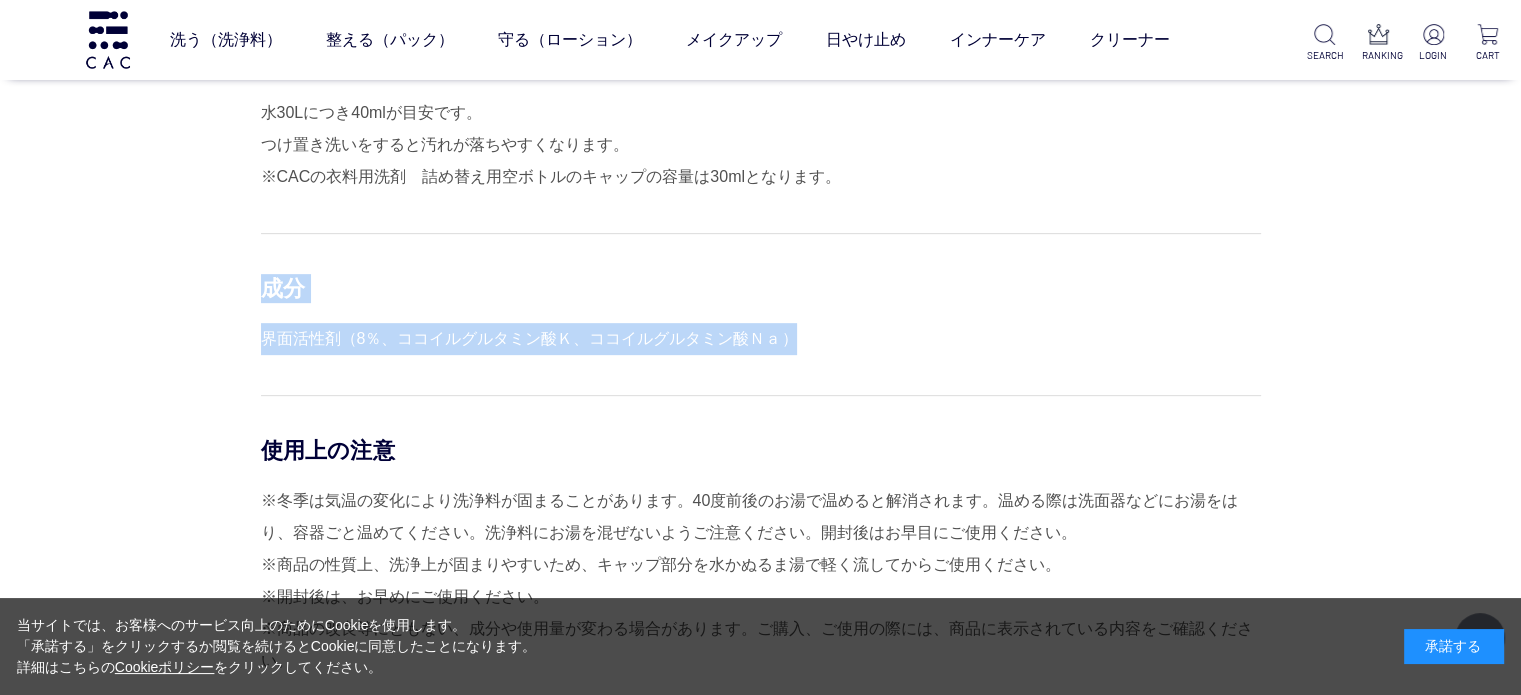 drag, startPoint x: 263, startPoint y: 287, endPoint x: 799, endPoint y: 314, distance: 536.6796 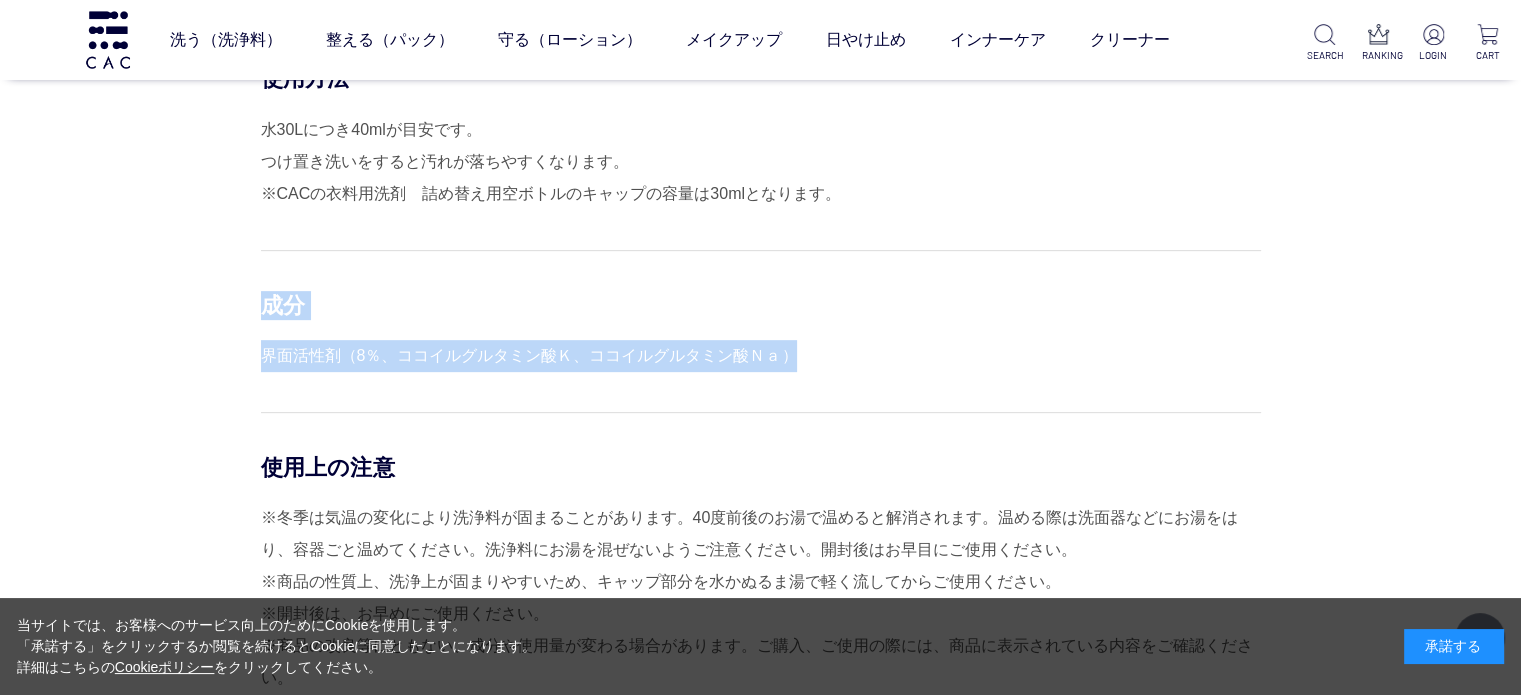 scroll, scrollTop: 900, scrollLeft: 0, axis: vertical 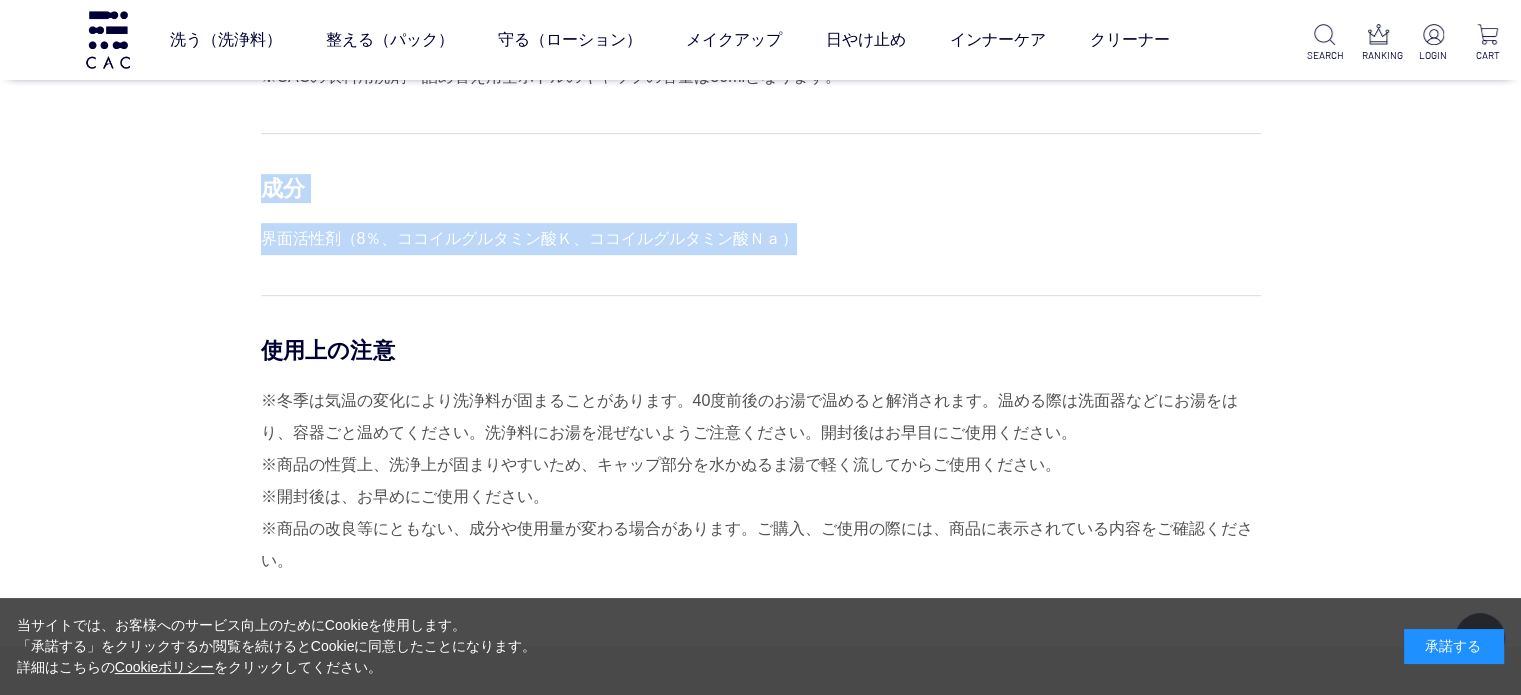 copy on "成分
界面活性剤（8％、ココイルグルタミン酸Ｋ、ココイルグルタミン酸Ｎａ）" 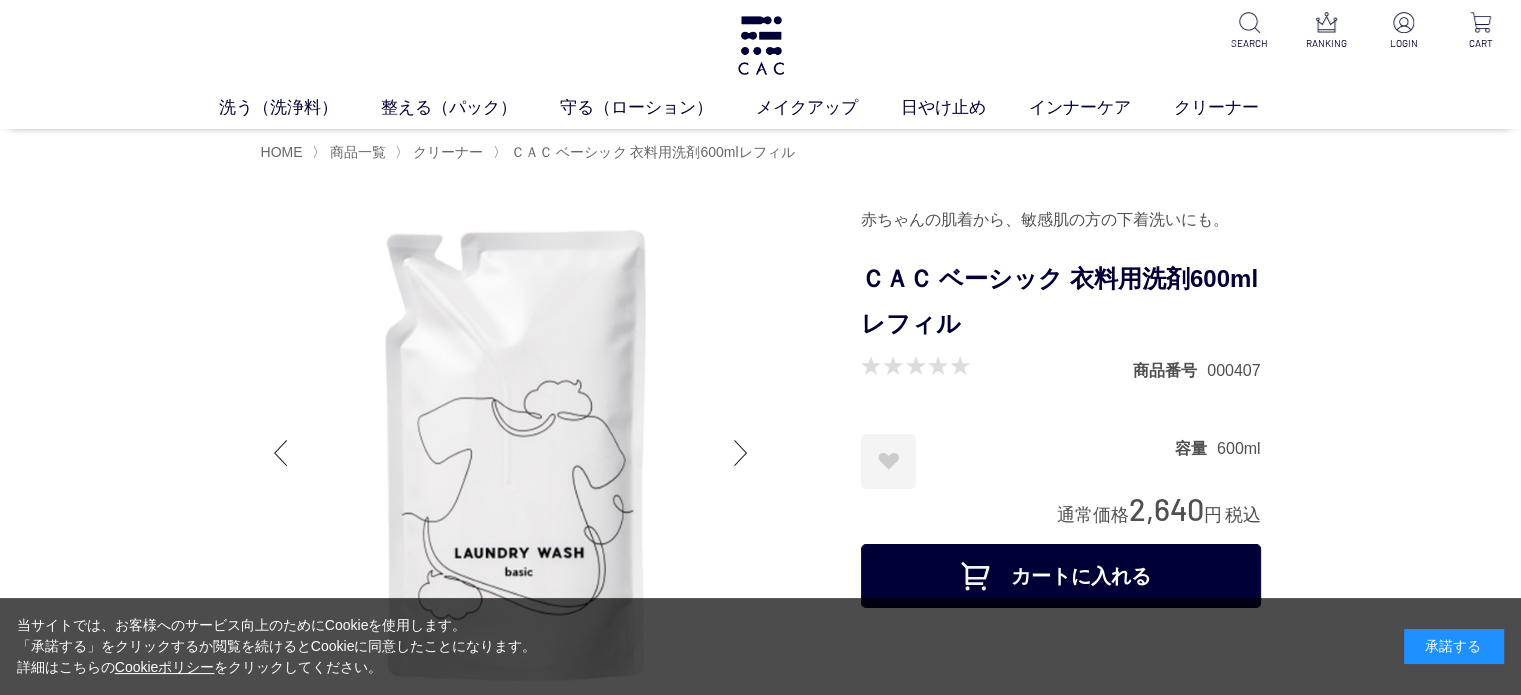 scroll, scrollTop: 0, scrollLeft: 0, axis: both 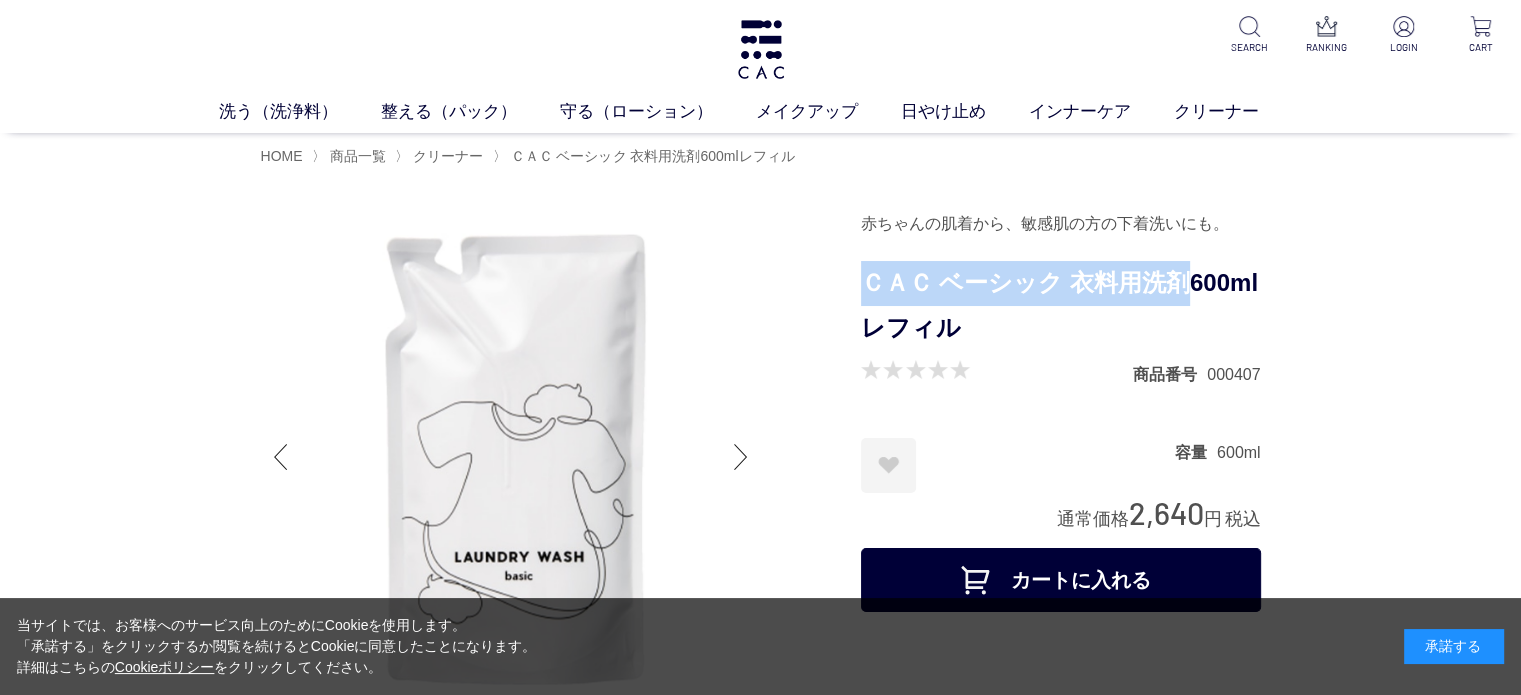 drag, startPoint x: 866, startPoint y: 280, endPoint x: 1177, endPoint y: 268, distance: 311.2314 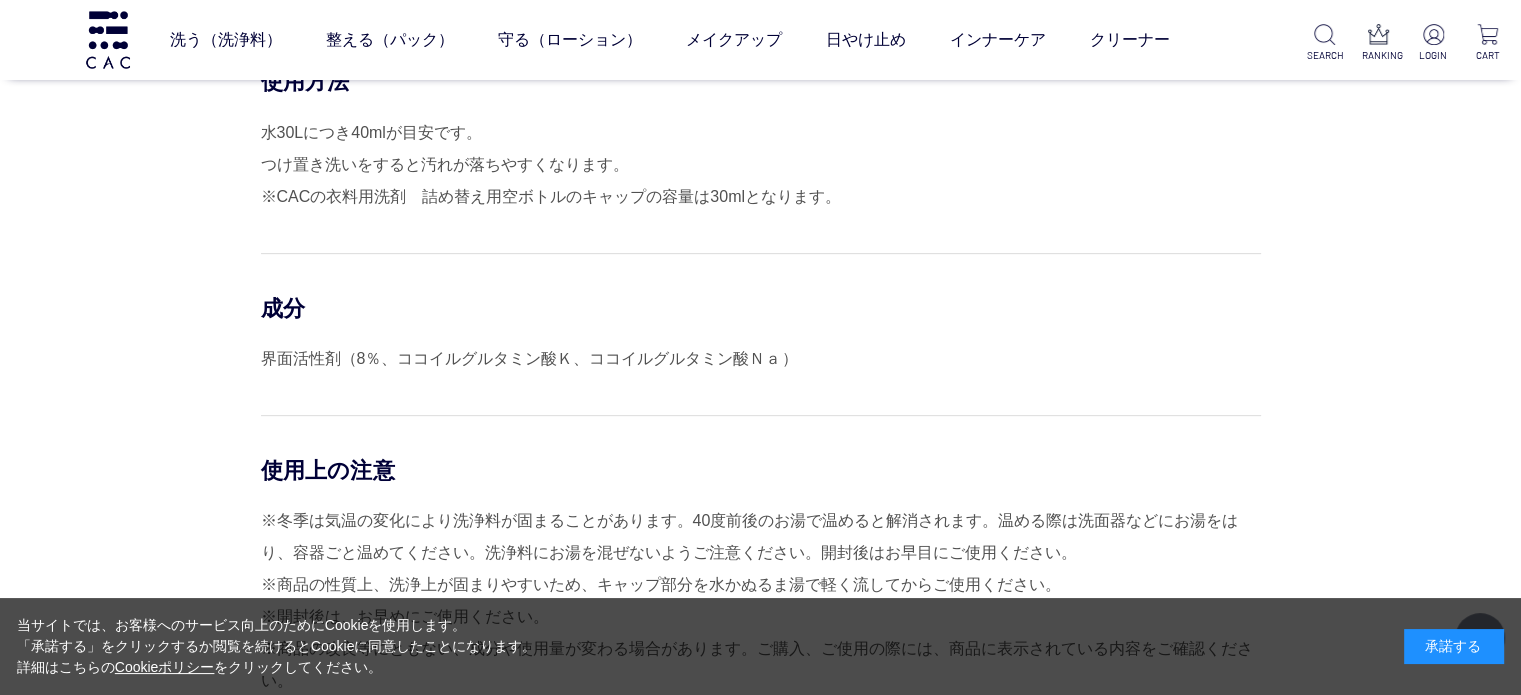 scroll, scrollTop: 900, scrollLeft: 0, axis: vertical 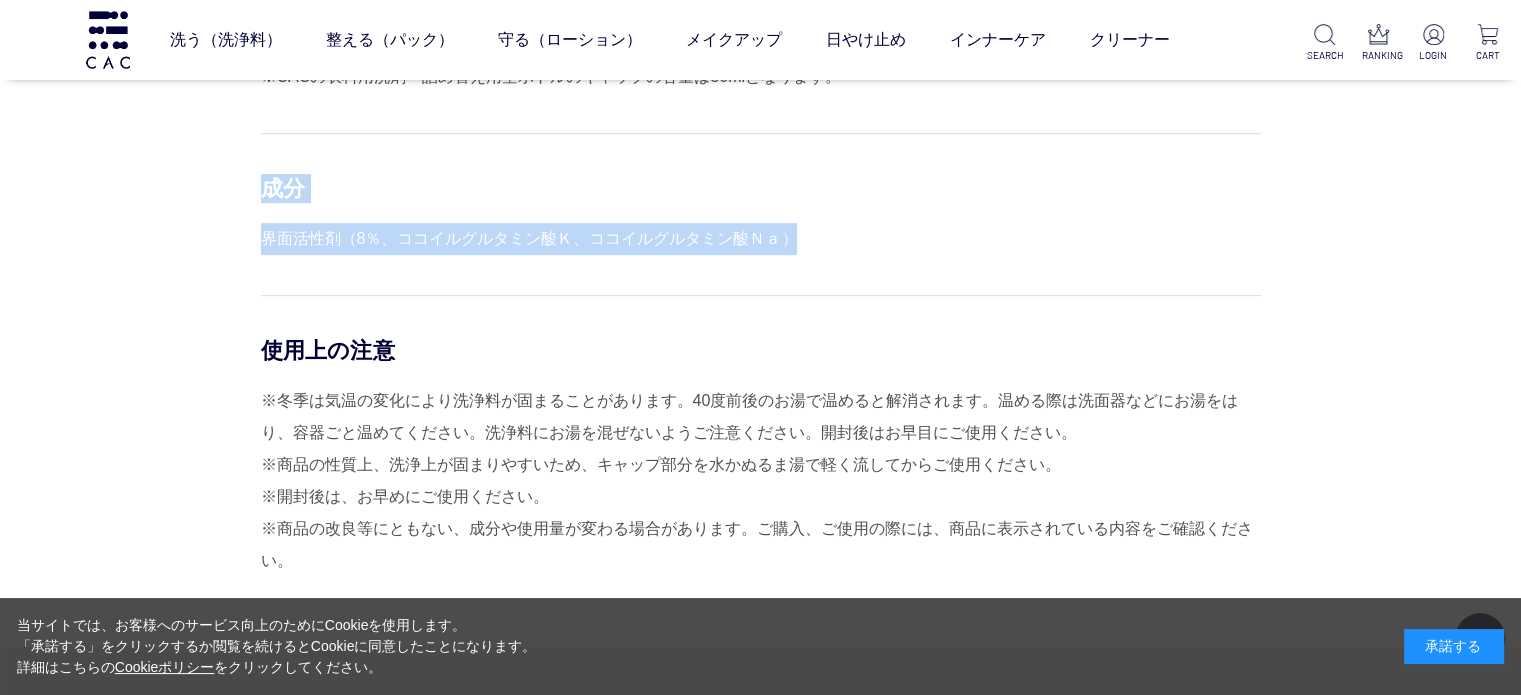 drag, startPoint x: 265, startPoint y: 180, endPoint x: 797, endPoint y: 253, distance: 536.9851 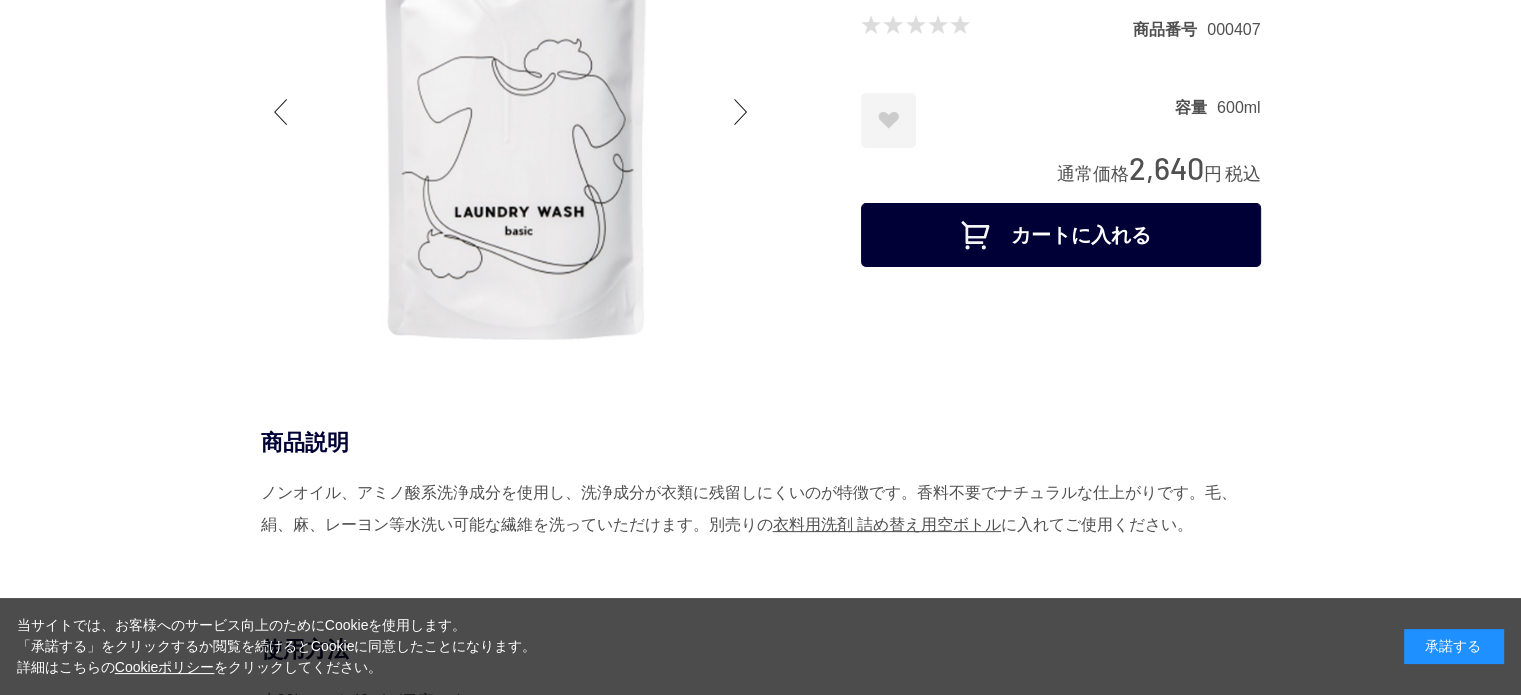 scroll, scrollTop: 0, scrollLeft: 0, axis: both 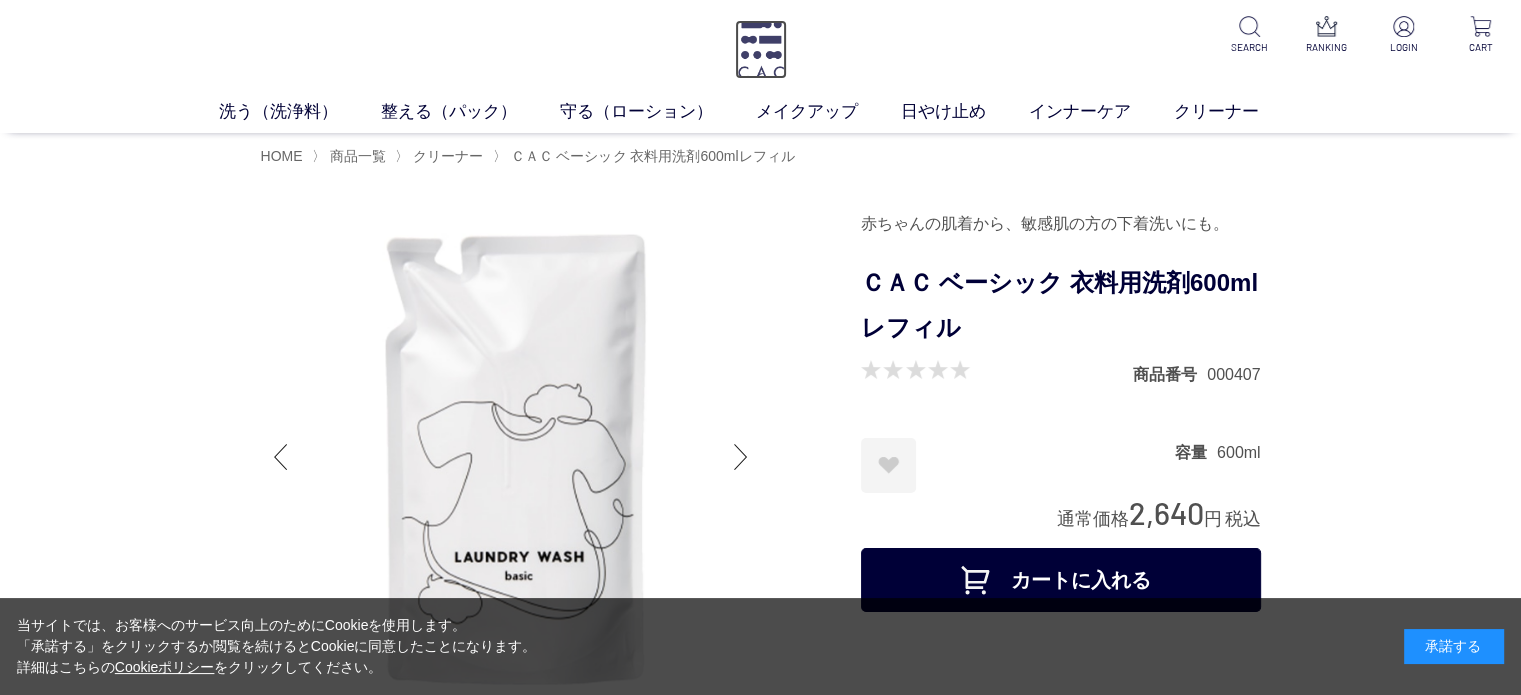 click at bounding box center (761, 49) 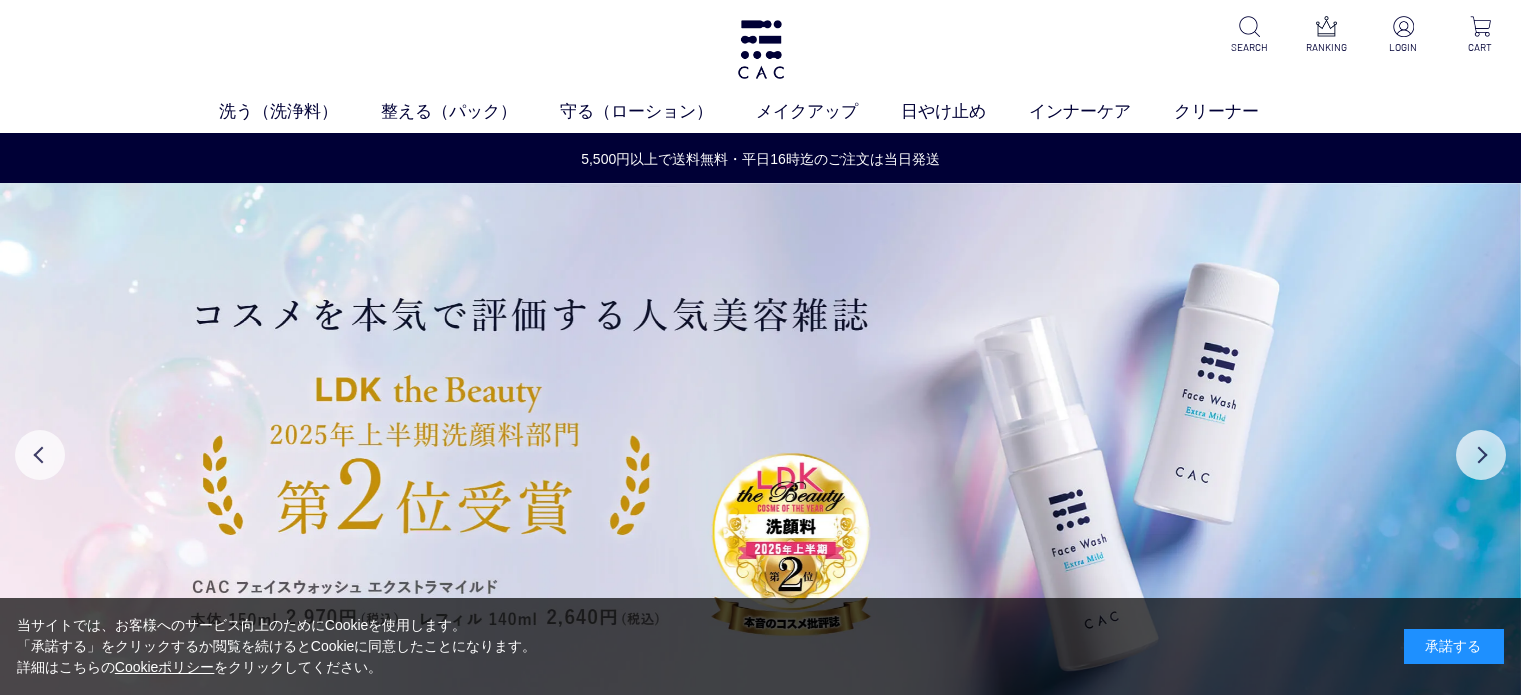 scroll, scrollTop: 0, scrollLeft: 0, axis: both 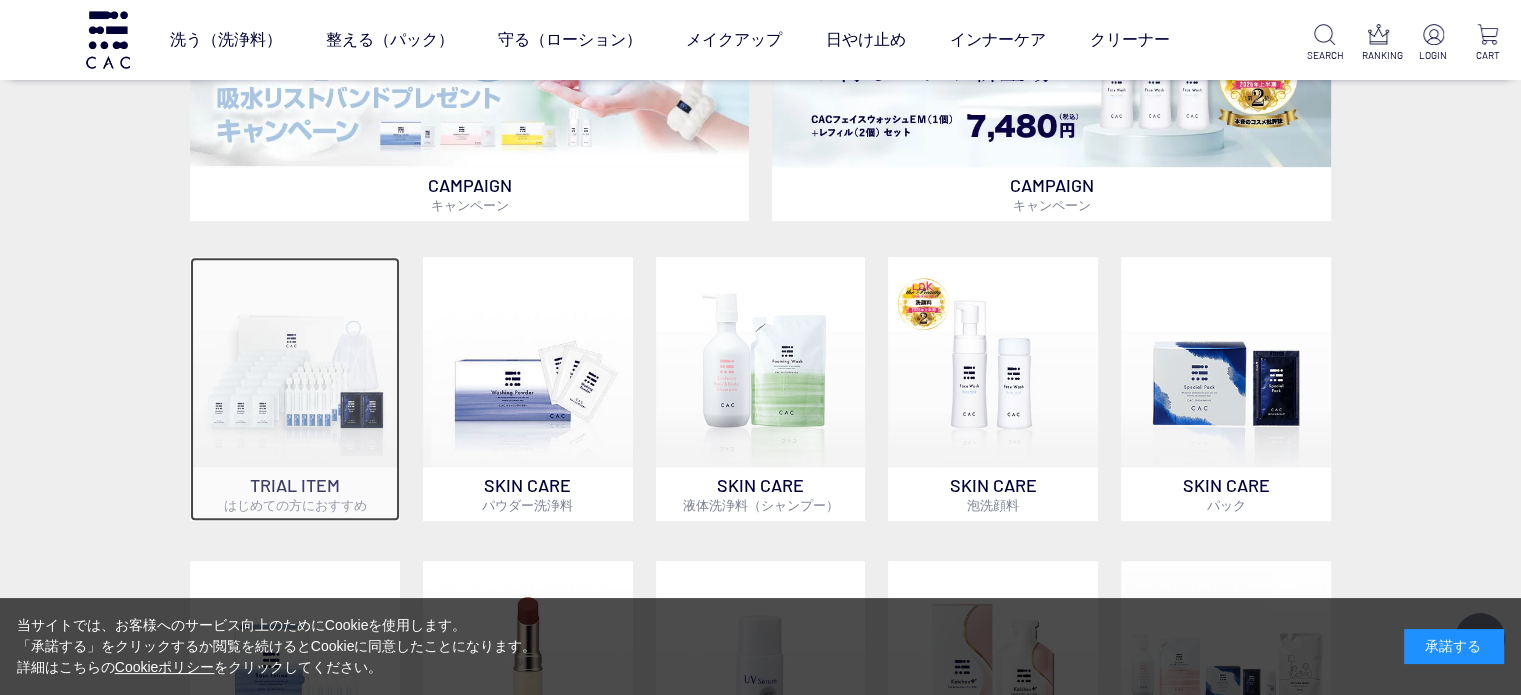 click at bounding box center [295, 362] 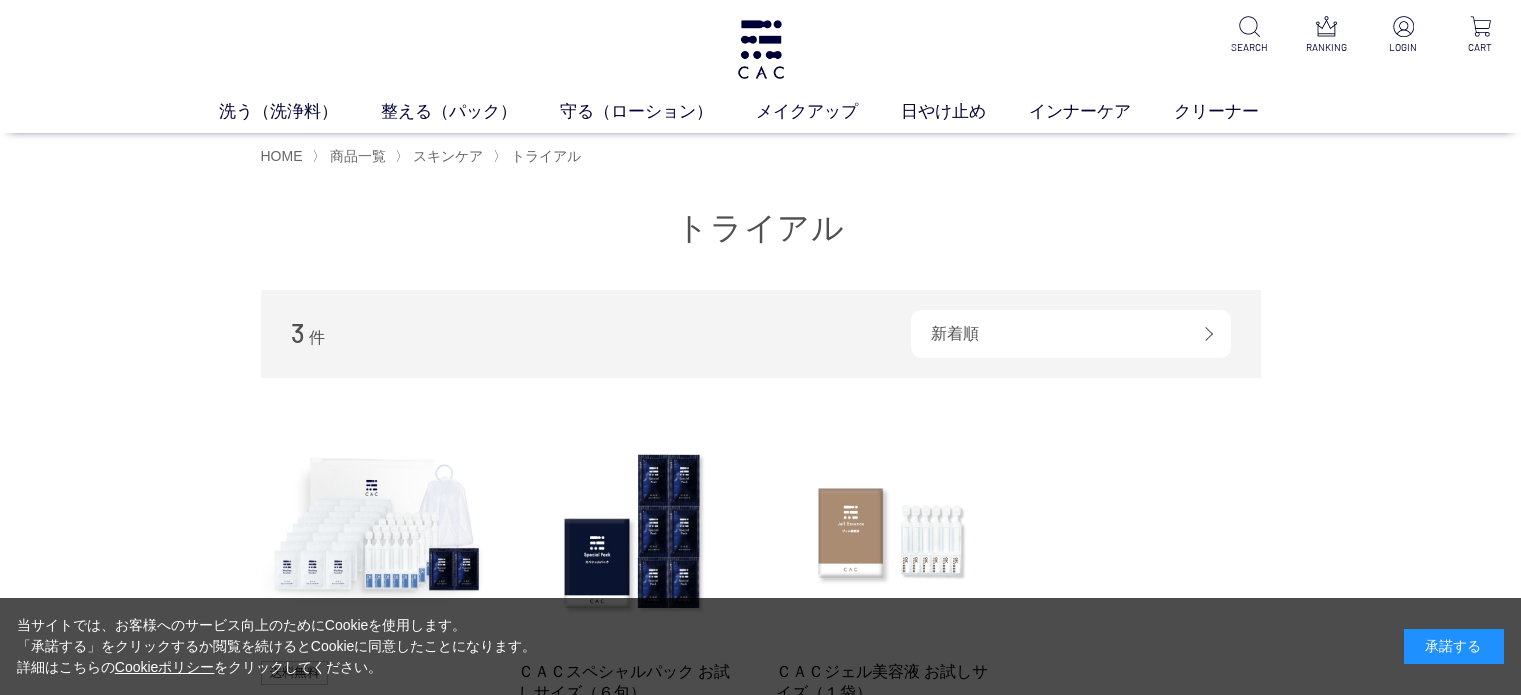 scroll, scrollTop: 0, scrollLeft: 0, axis: both 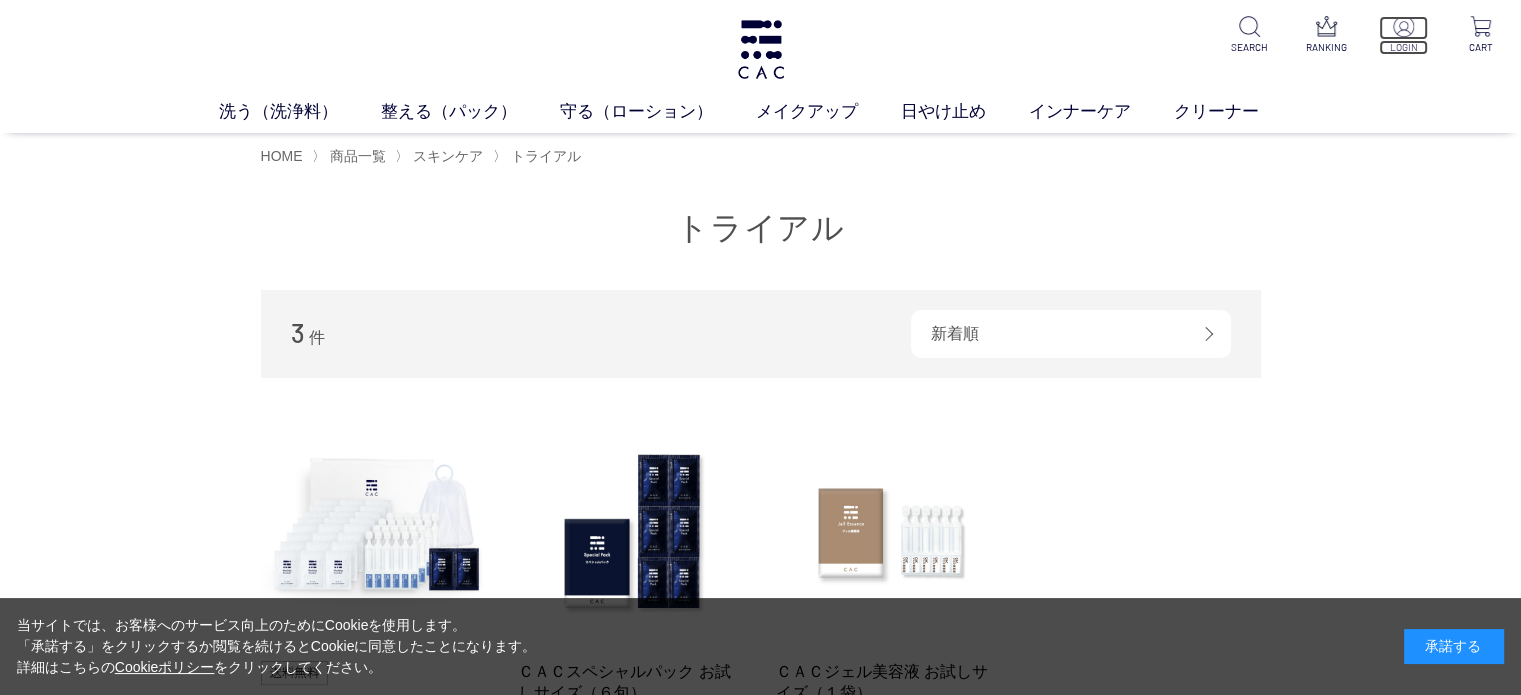 click at bounding box center [1403, 26] 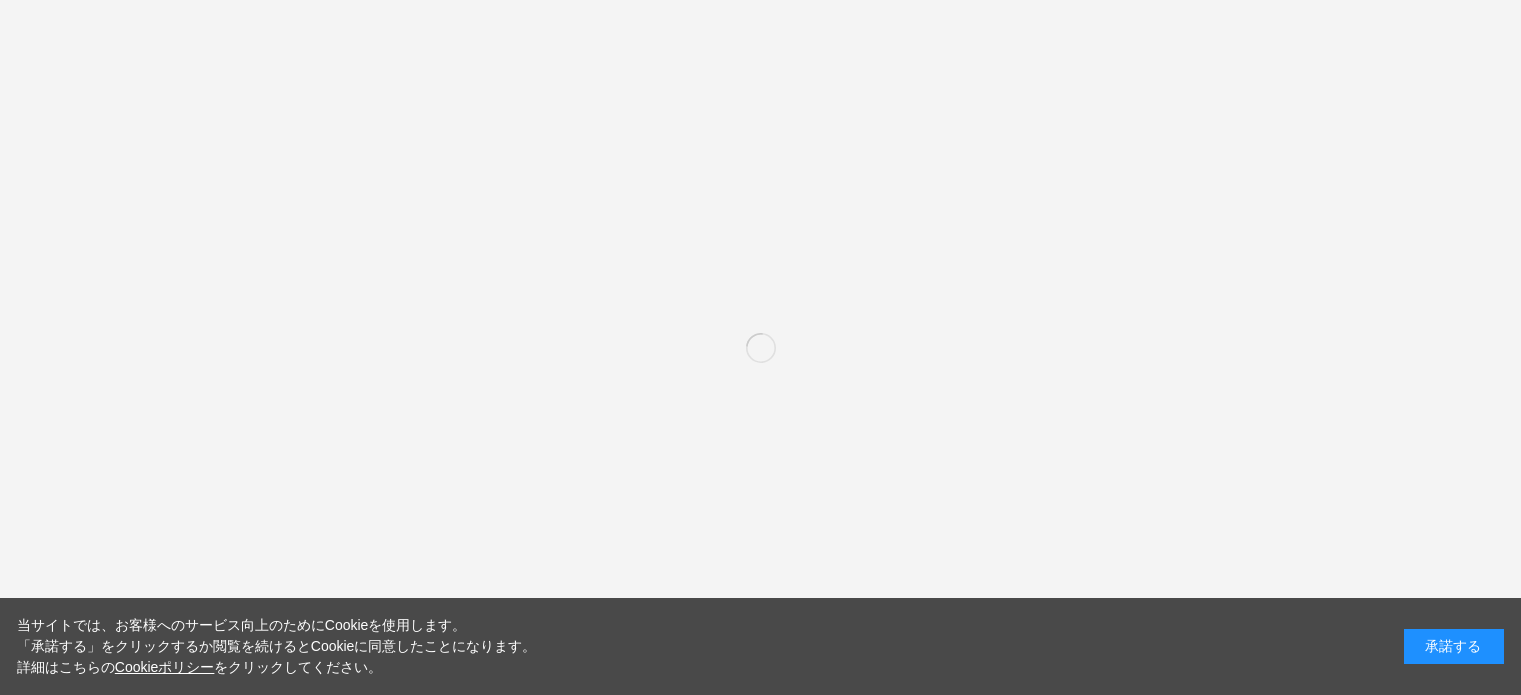scroll, scrollTop: 0, scrollLeft: 0, axis: both 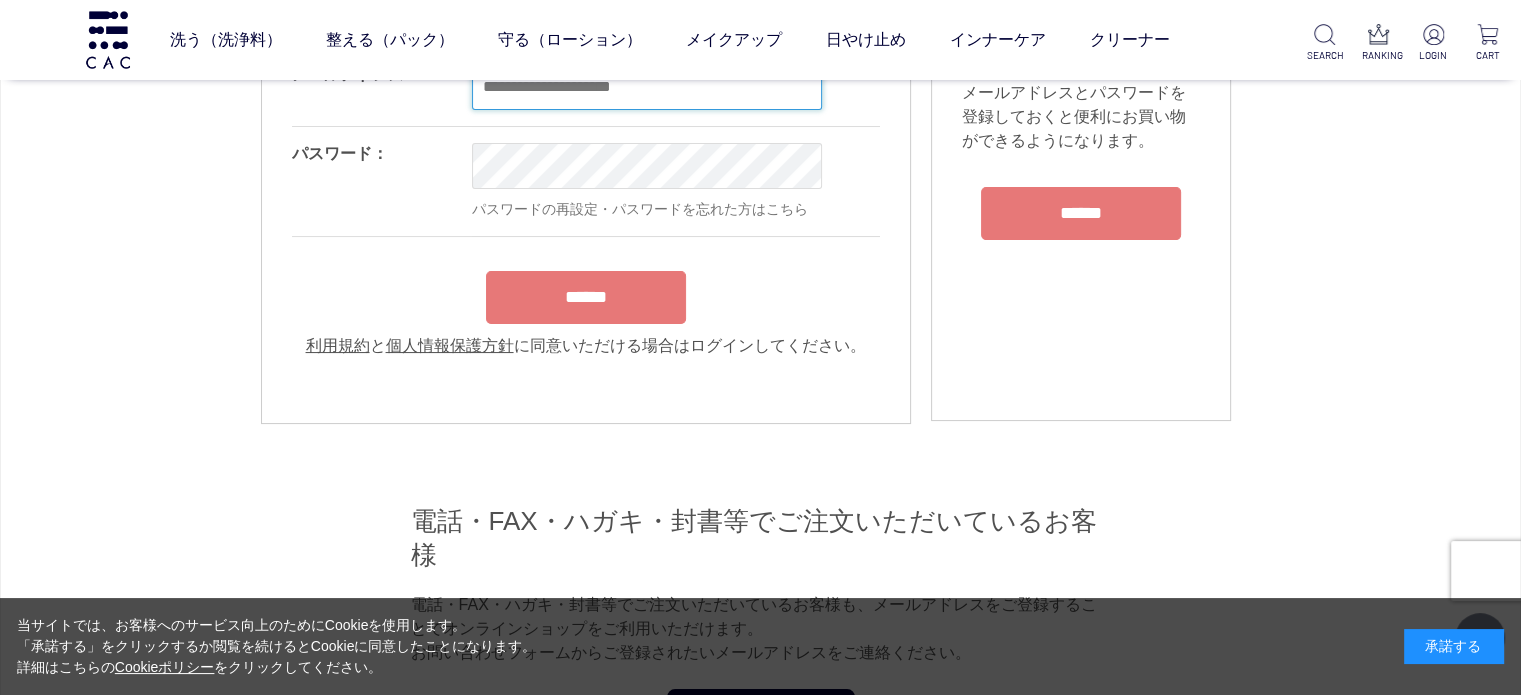 type on "**********" 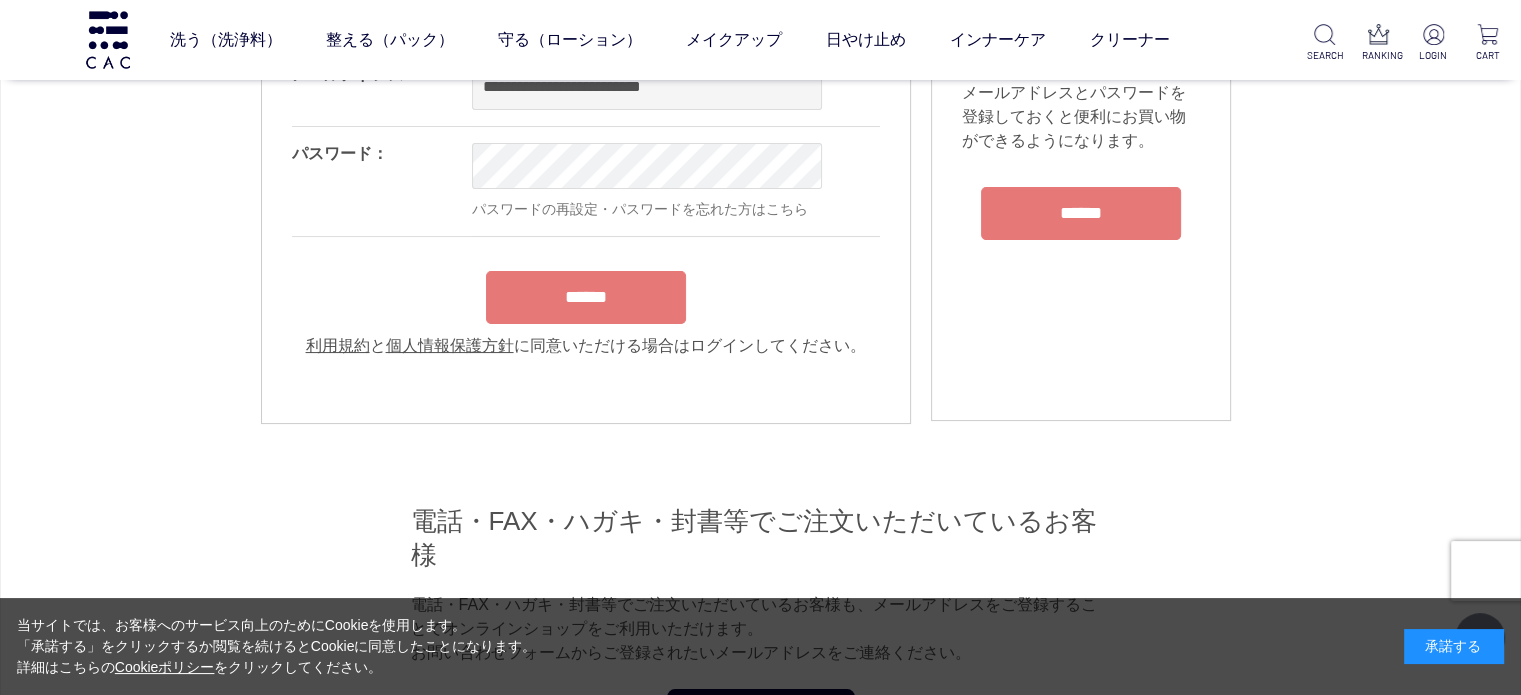 click on "**********" at bounding box center (586, 203) 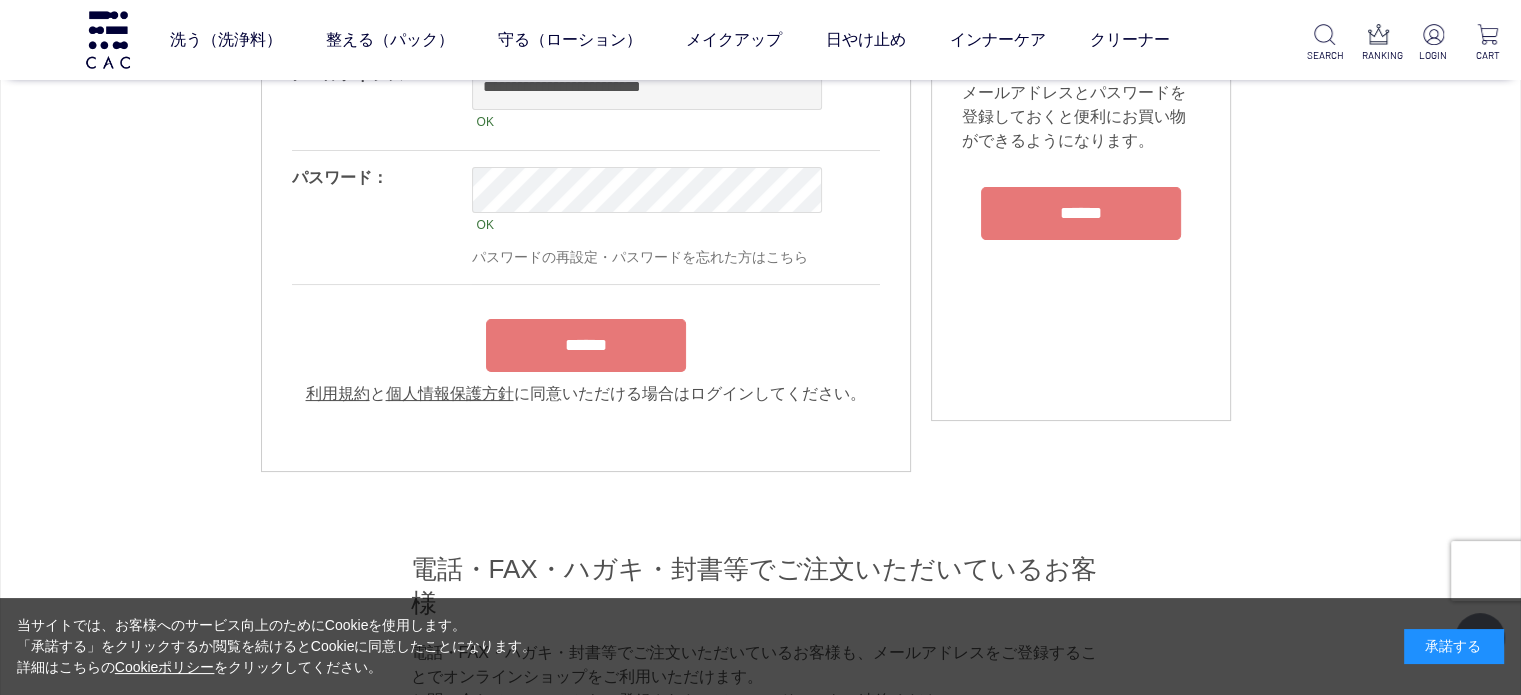 click on "******" at bounding box center [586, 345] 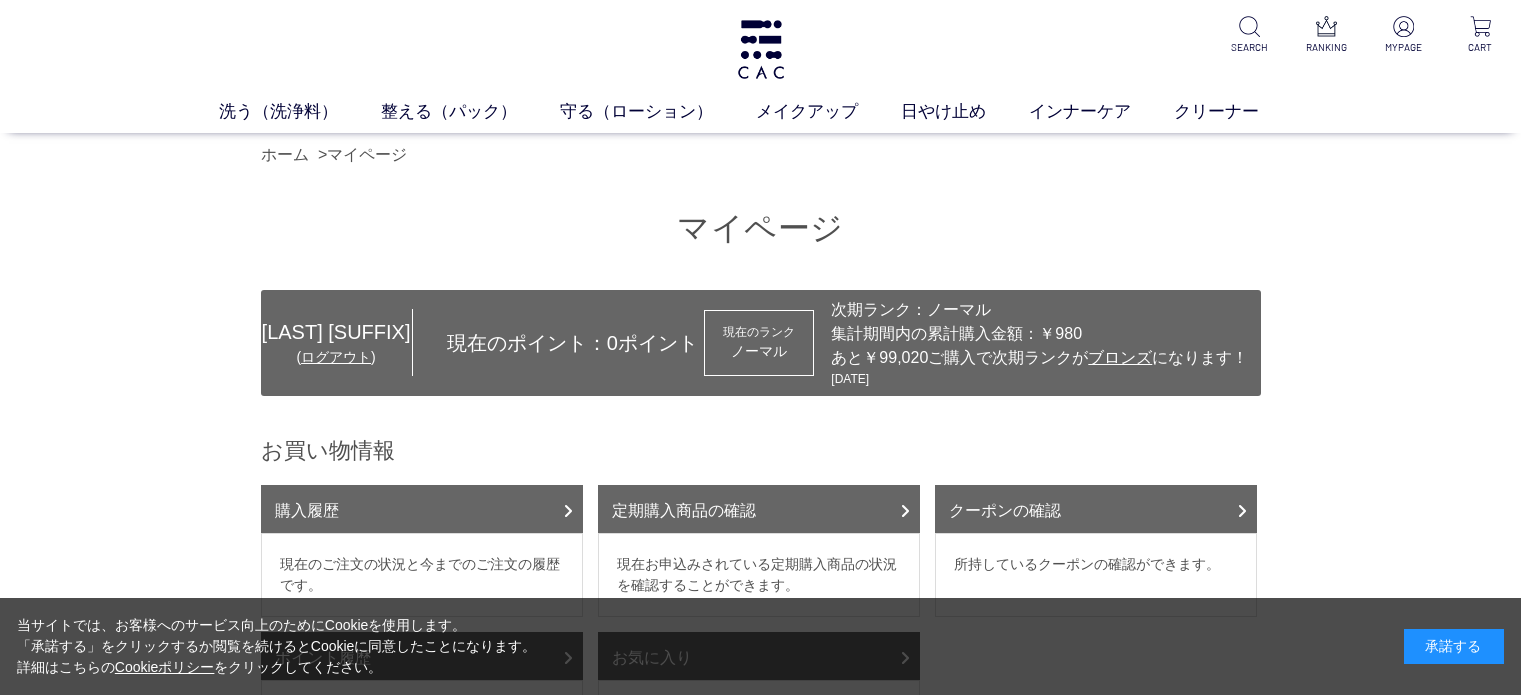 scroll, scrollTop: 0, scrollLeft: 0, axis: both 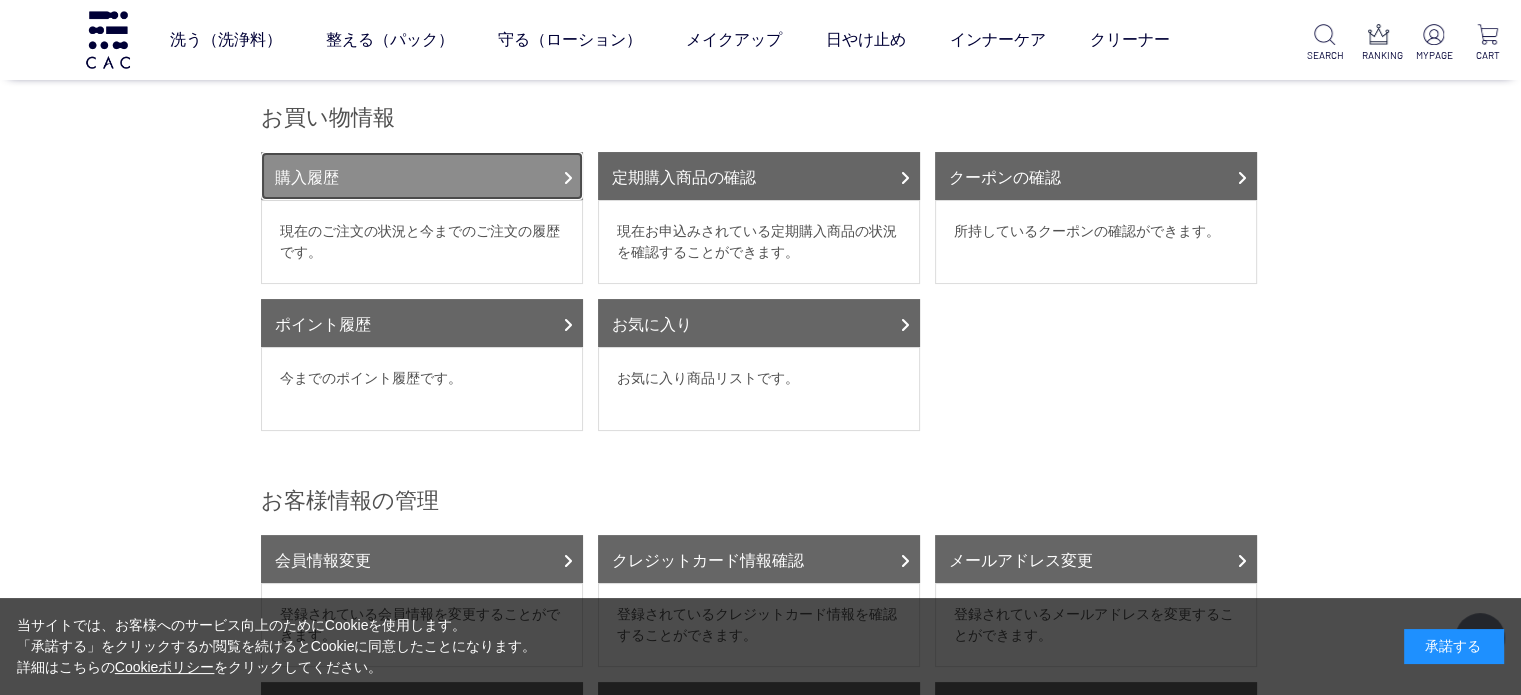 click on "購入履歴" at bounding box center (422, 176) 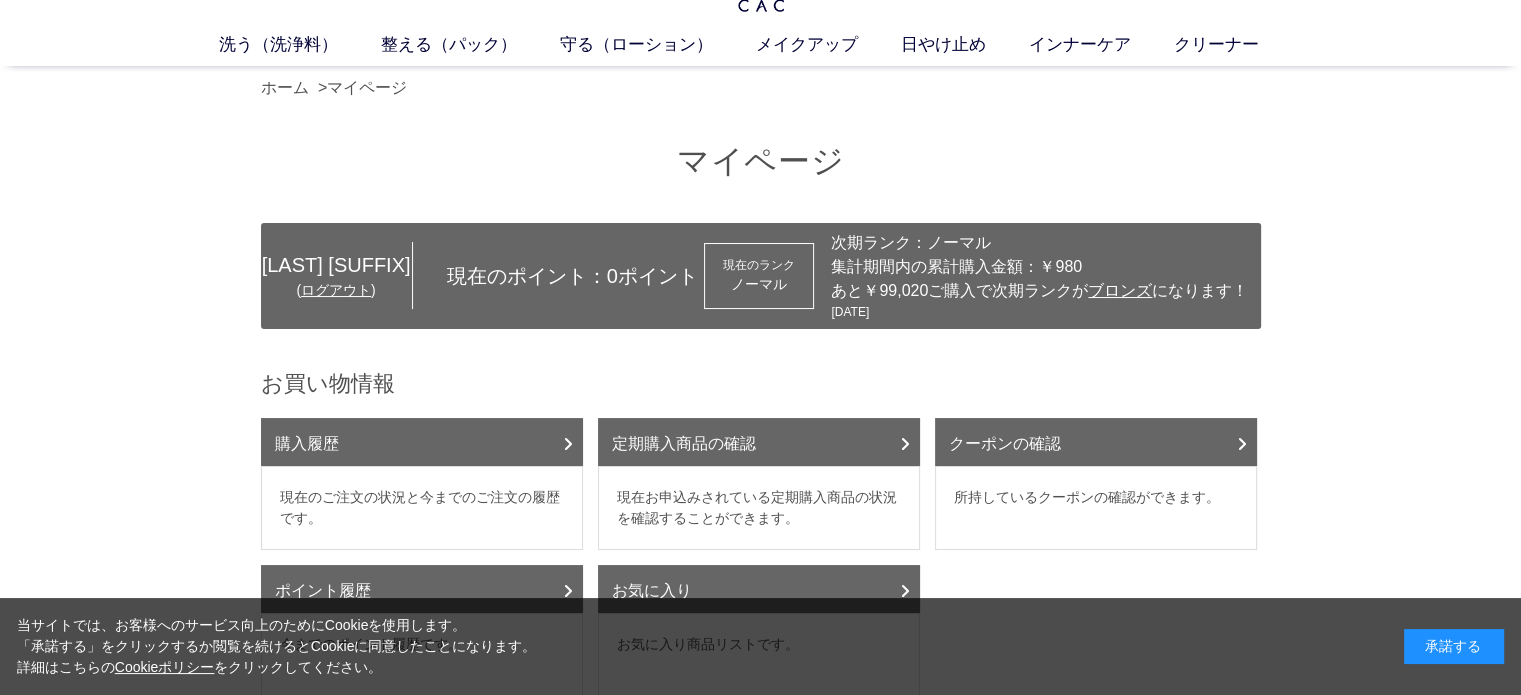 scroll, scrollTop: 100, scrollLeft: 0, axis: vertical 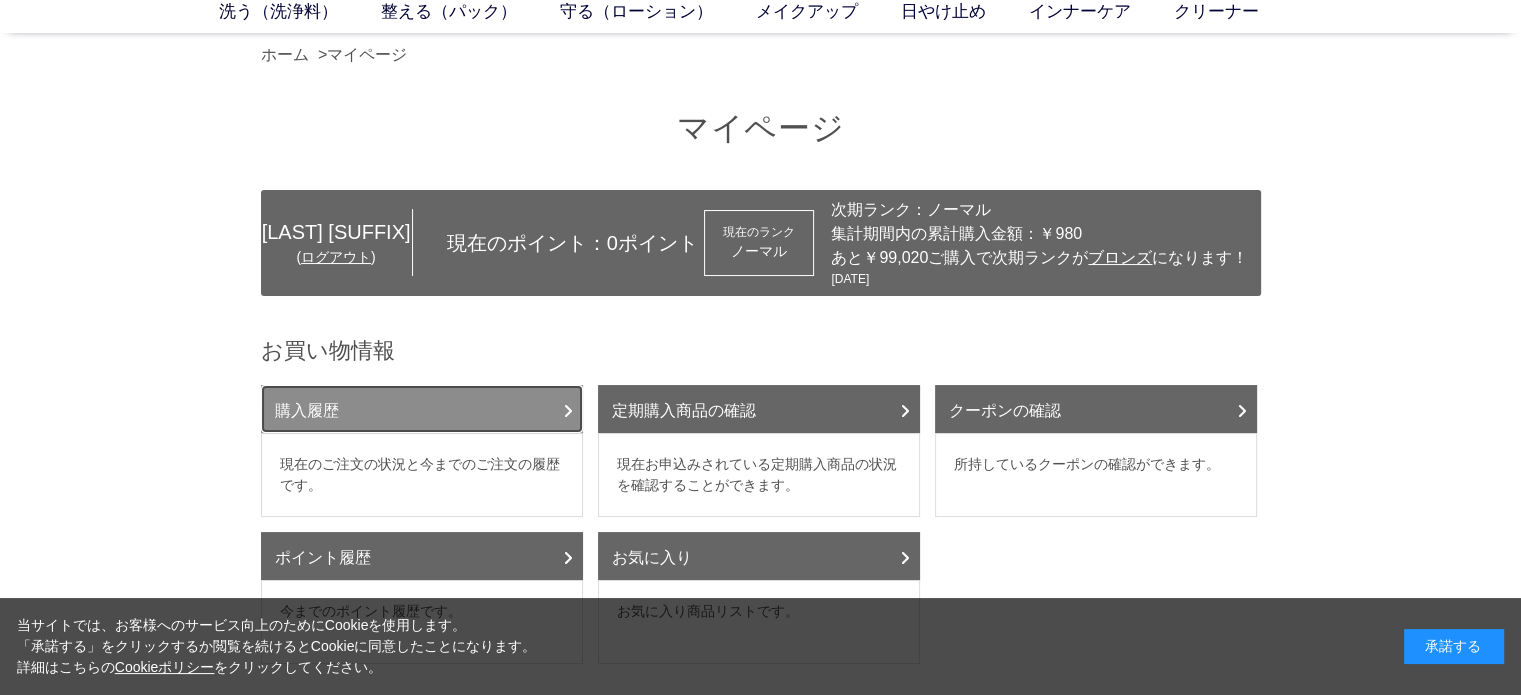click on "購入履歴" at bounding box center [422, 409] 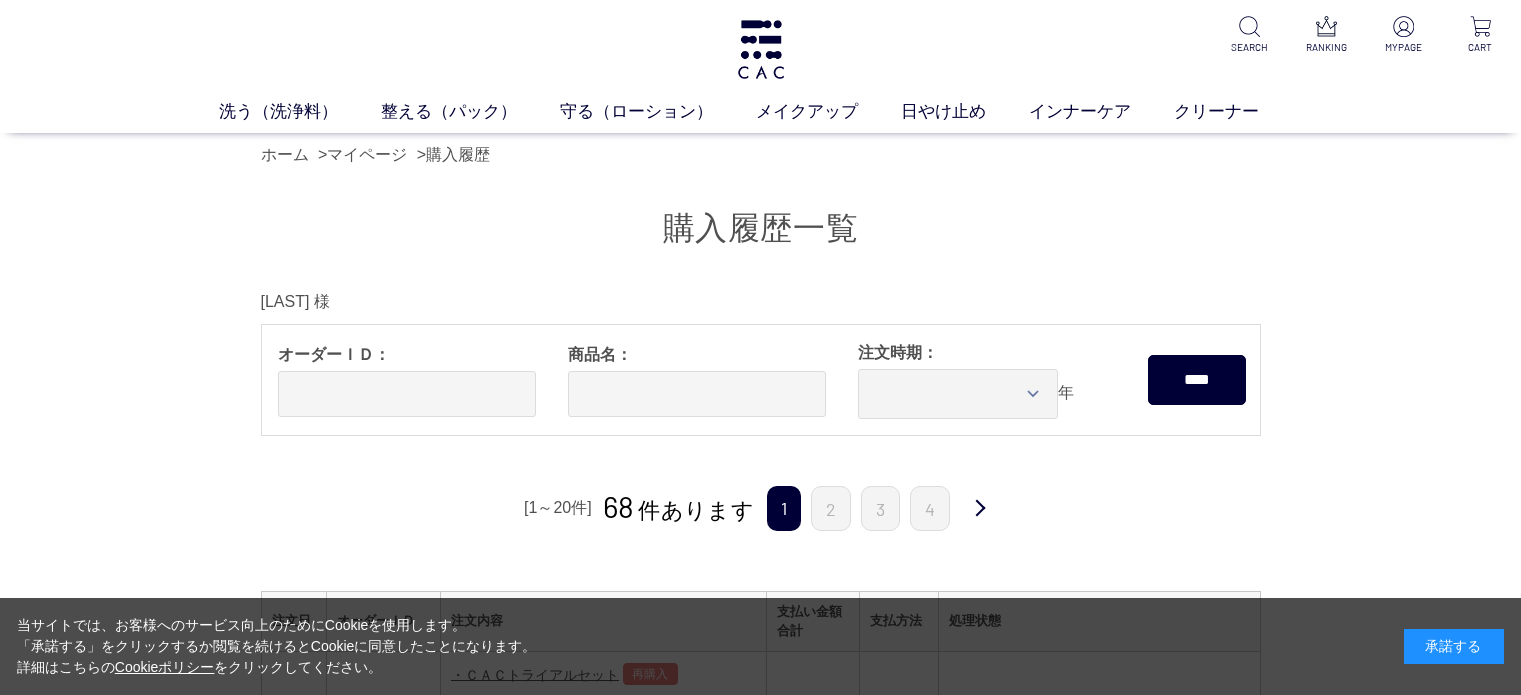 scroll, scrollTop: 0, scrollLeft: 0, axis: both 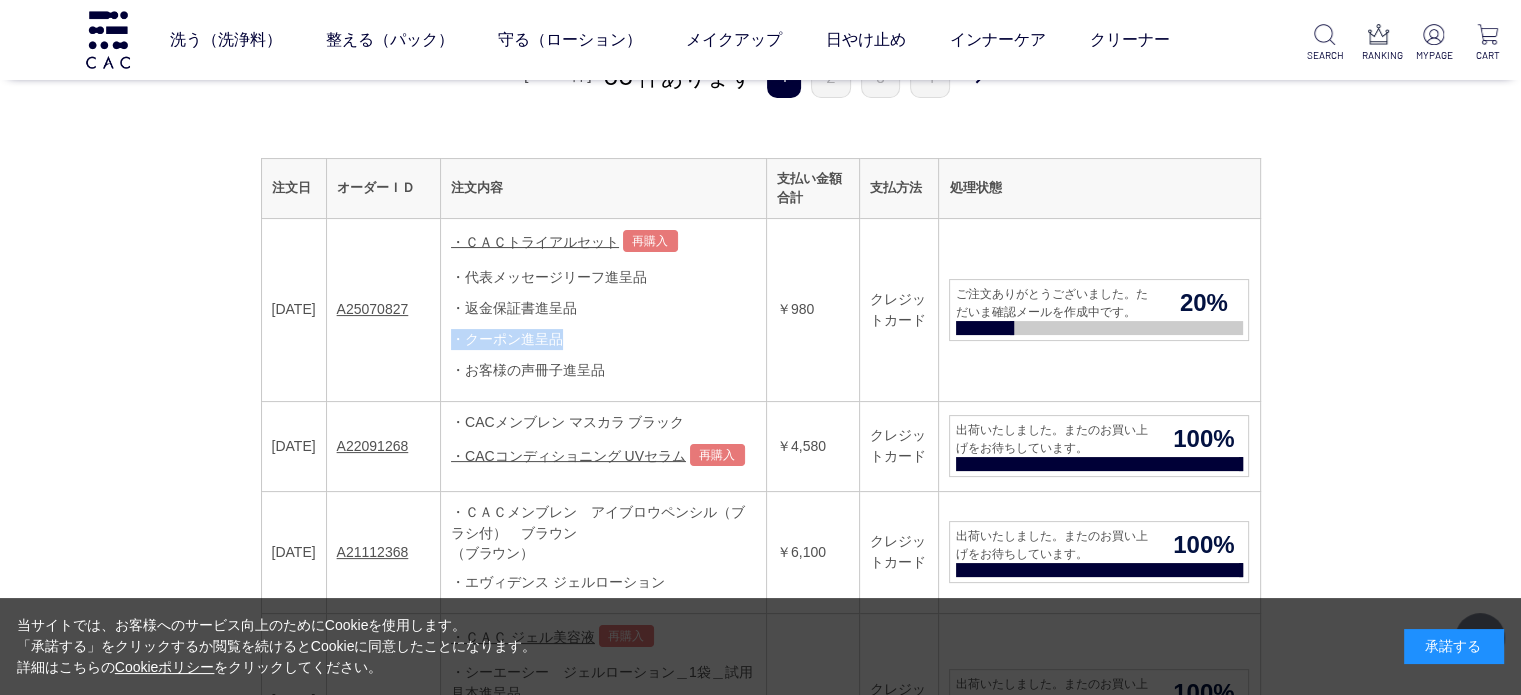 drag, startPoint x: 476, startPoint y: 339, endPoint x: 573, endPoint y: 330, distance: 97.41663 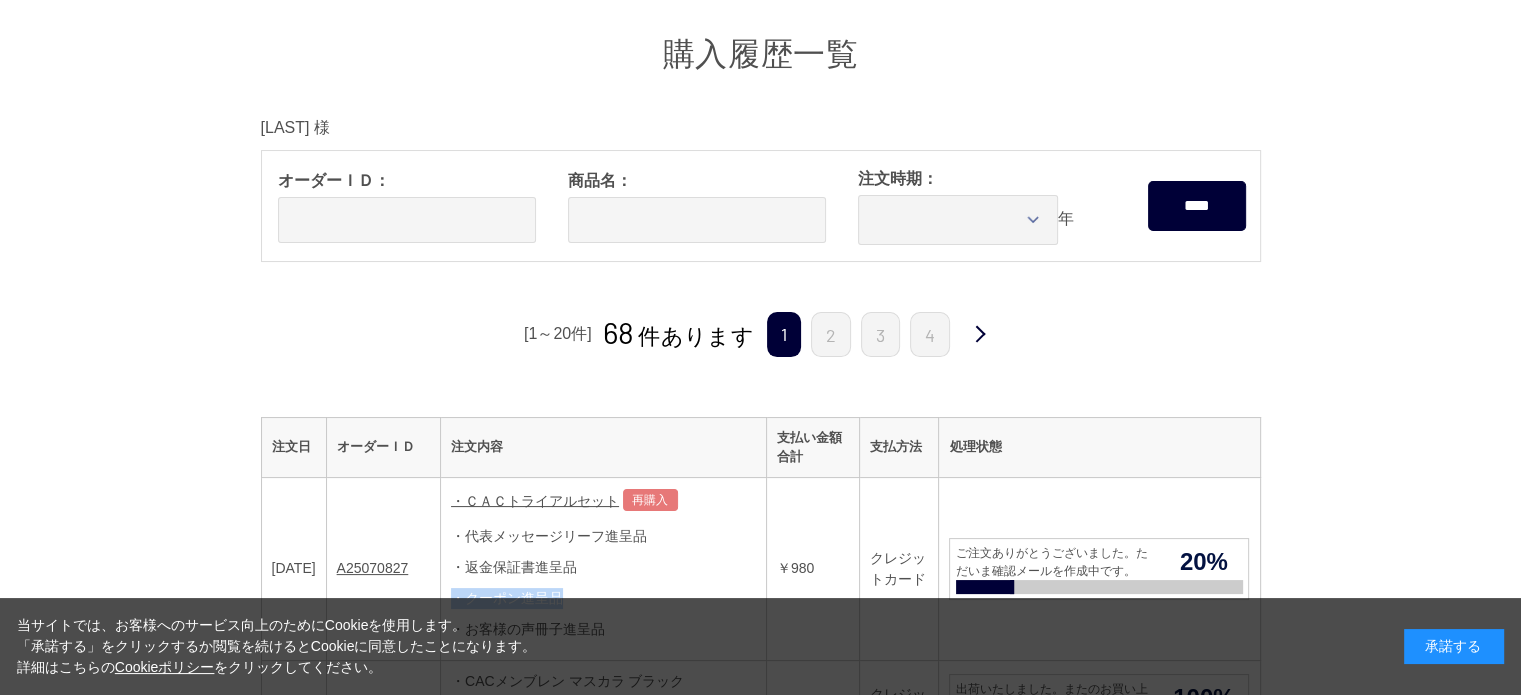 scroll, scrollTop: 200, scrollLeft: 0, axis: vertical 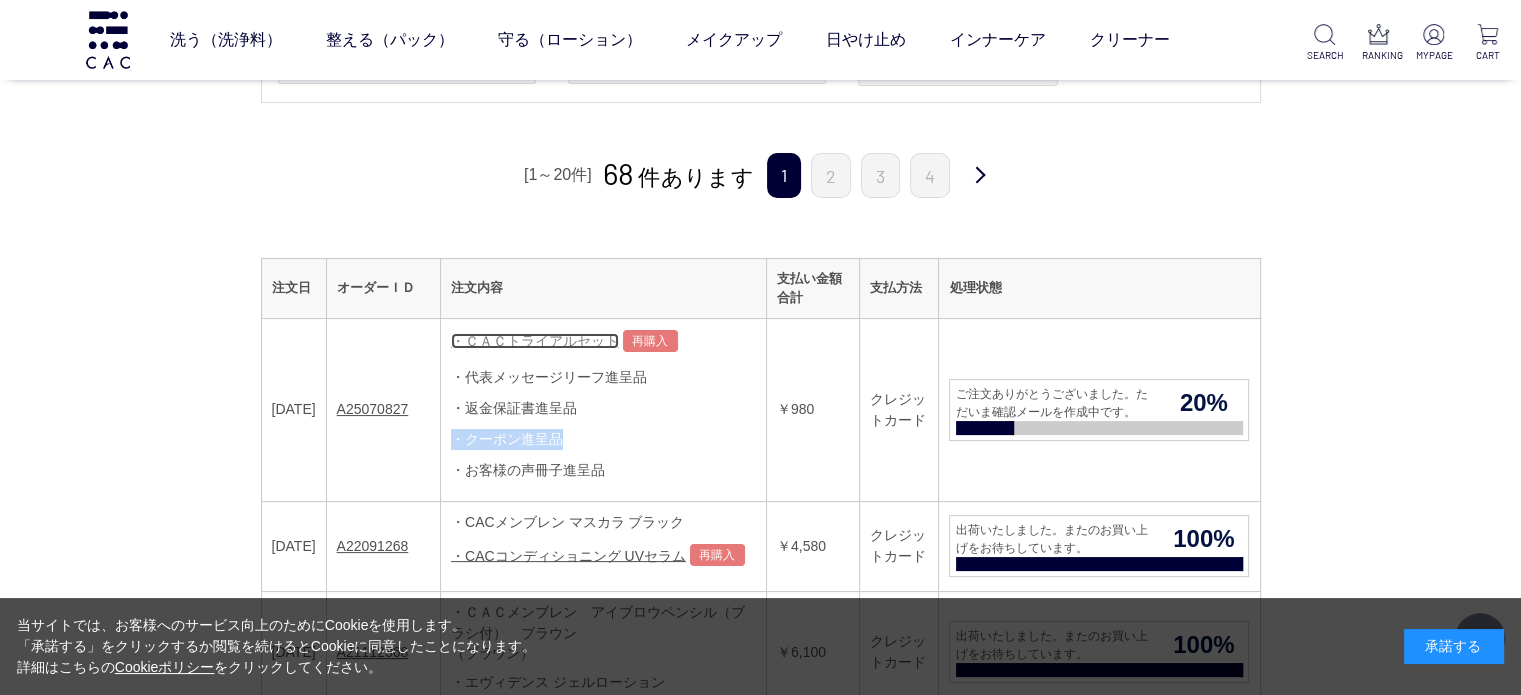 click on "・ＣＡＣトライアルセット" at bounding box center (535, 341) 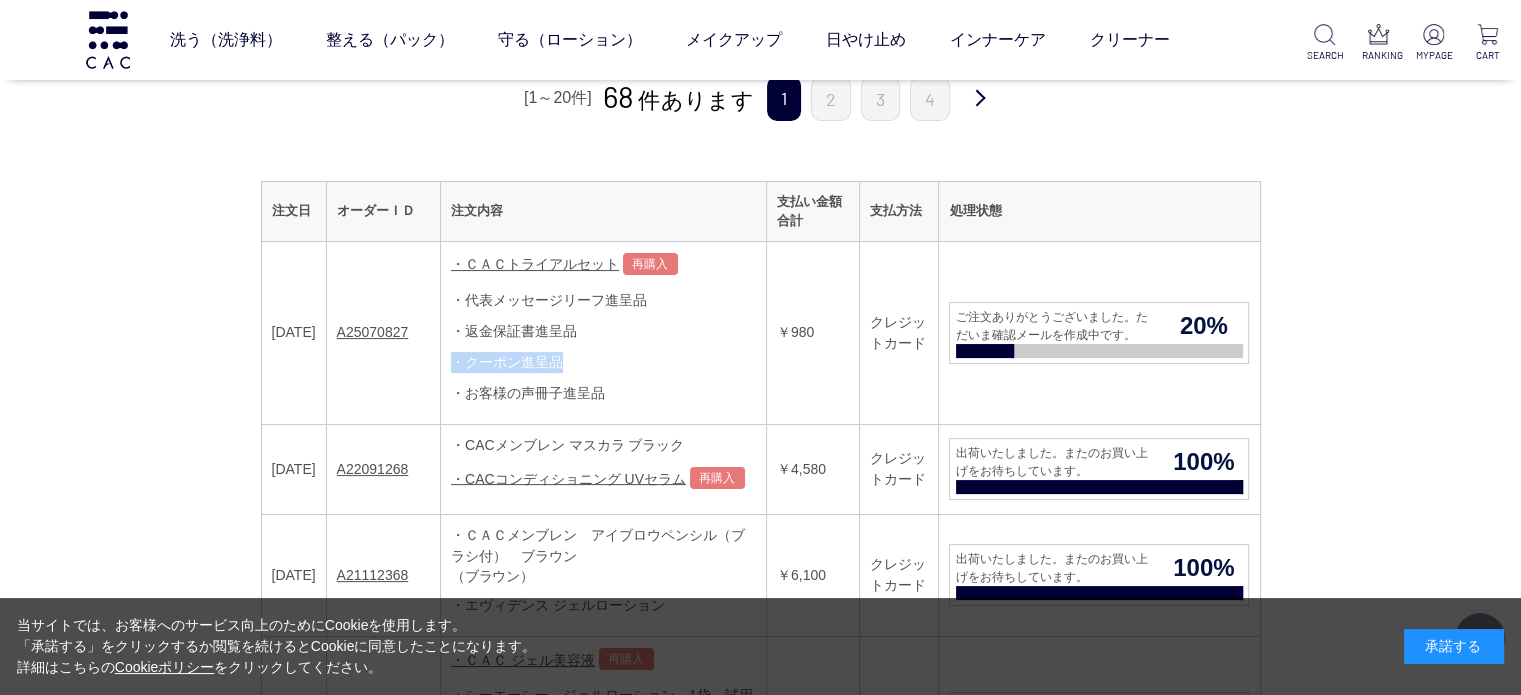 scroll, scrollTop: 300, scrollLeft: 0, axis: vertical 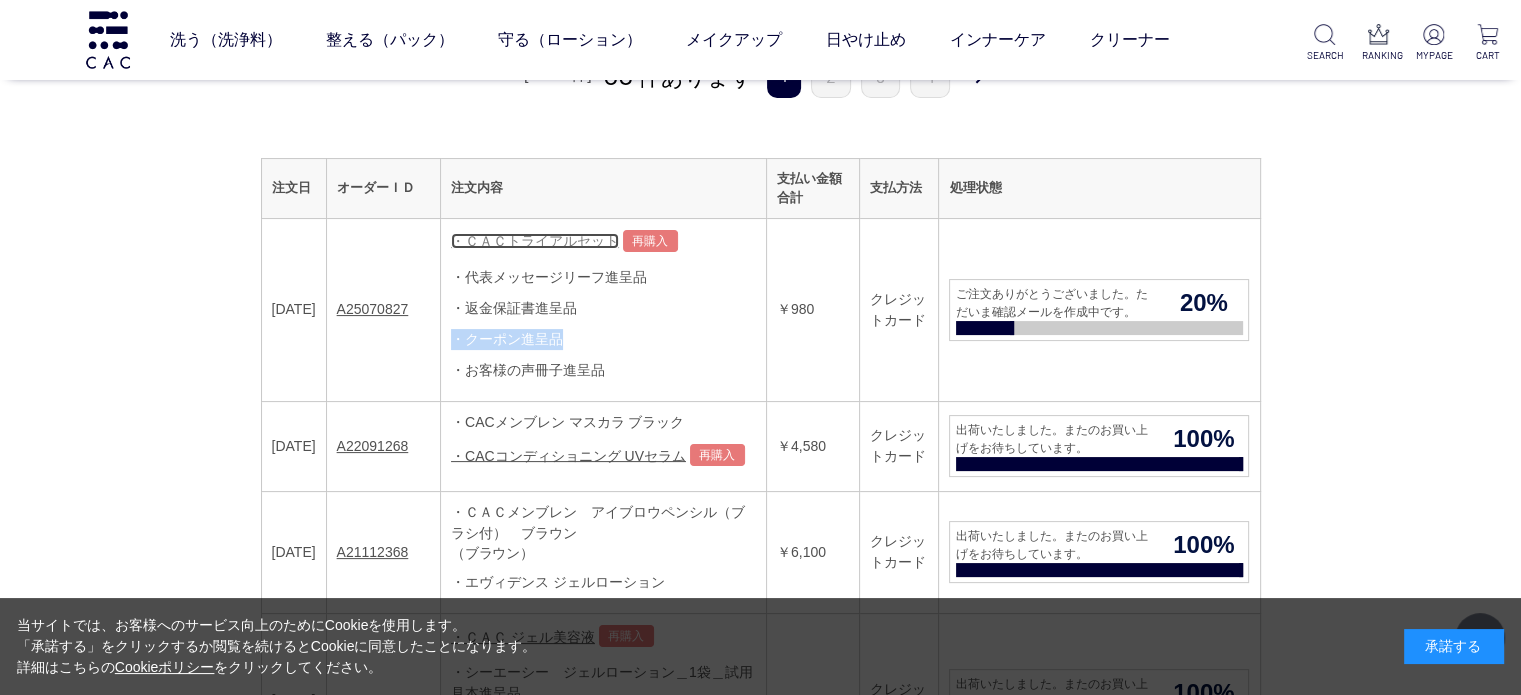 click on "・ＣＡＣトライアルセット" at bounding box center [535, 241] 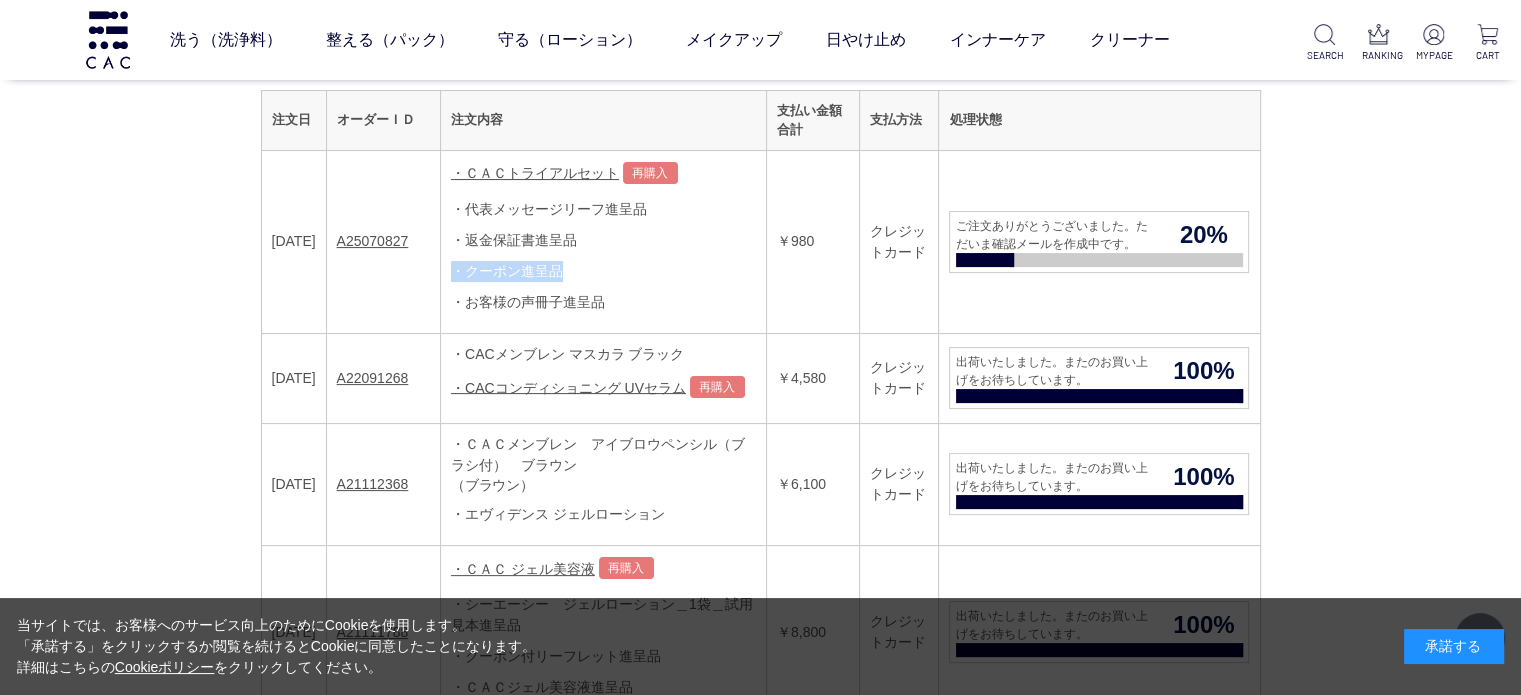 scroll, scrollTop: 400, scrollLeft: 0, axis: vertical 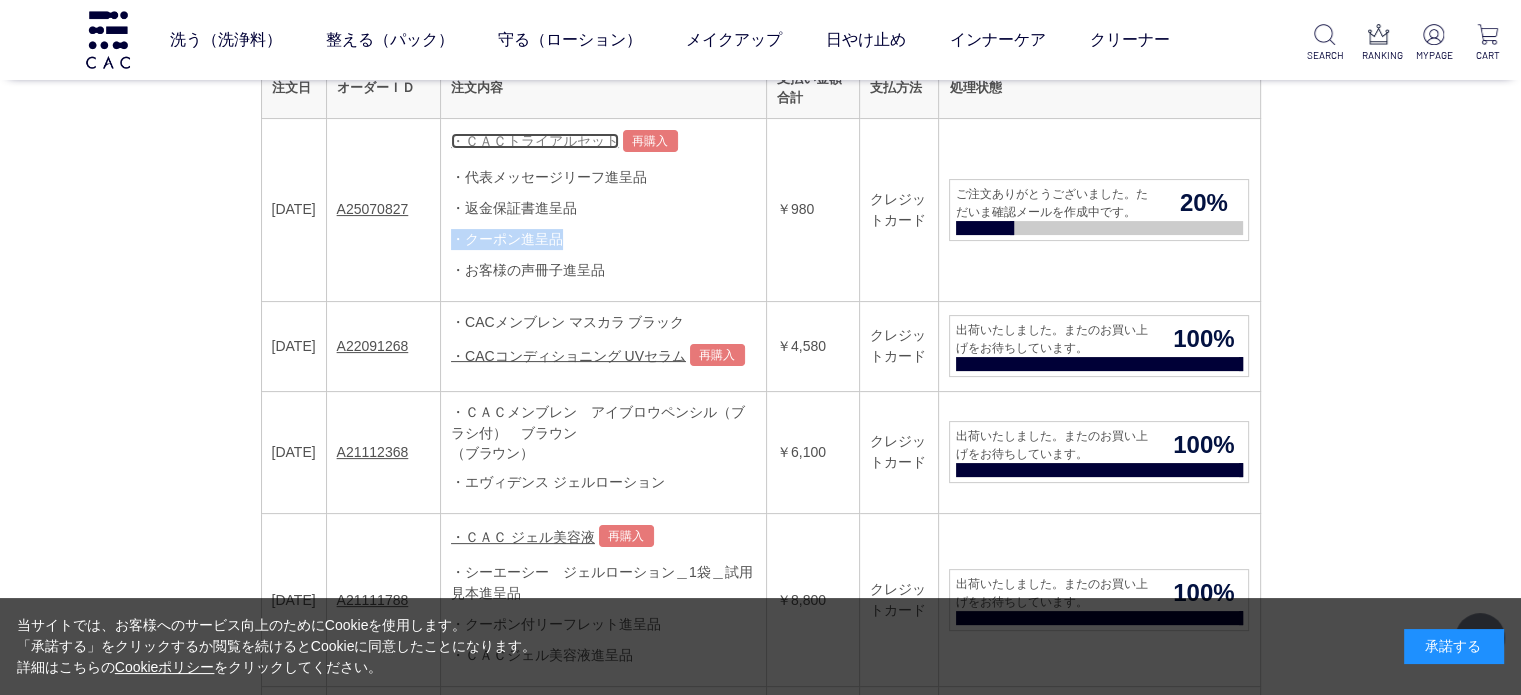 click on "・ＣＡＣトライアルセット" at bounding box center [535, 141] 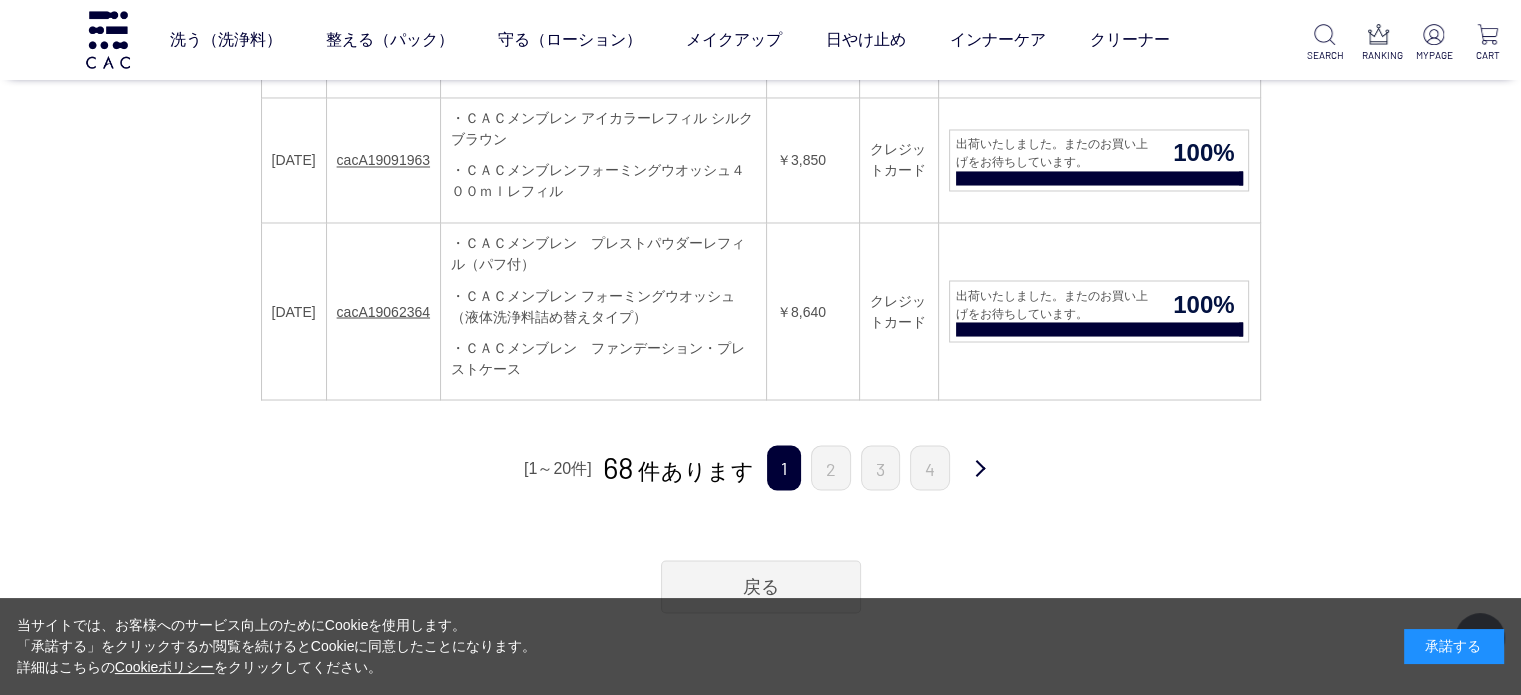 scroll, scrollTop: 3600, scrollLeft: 0, axis: vertical 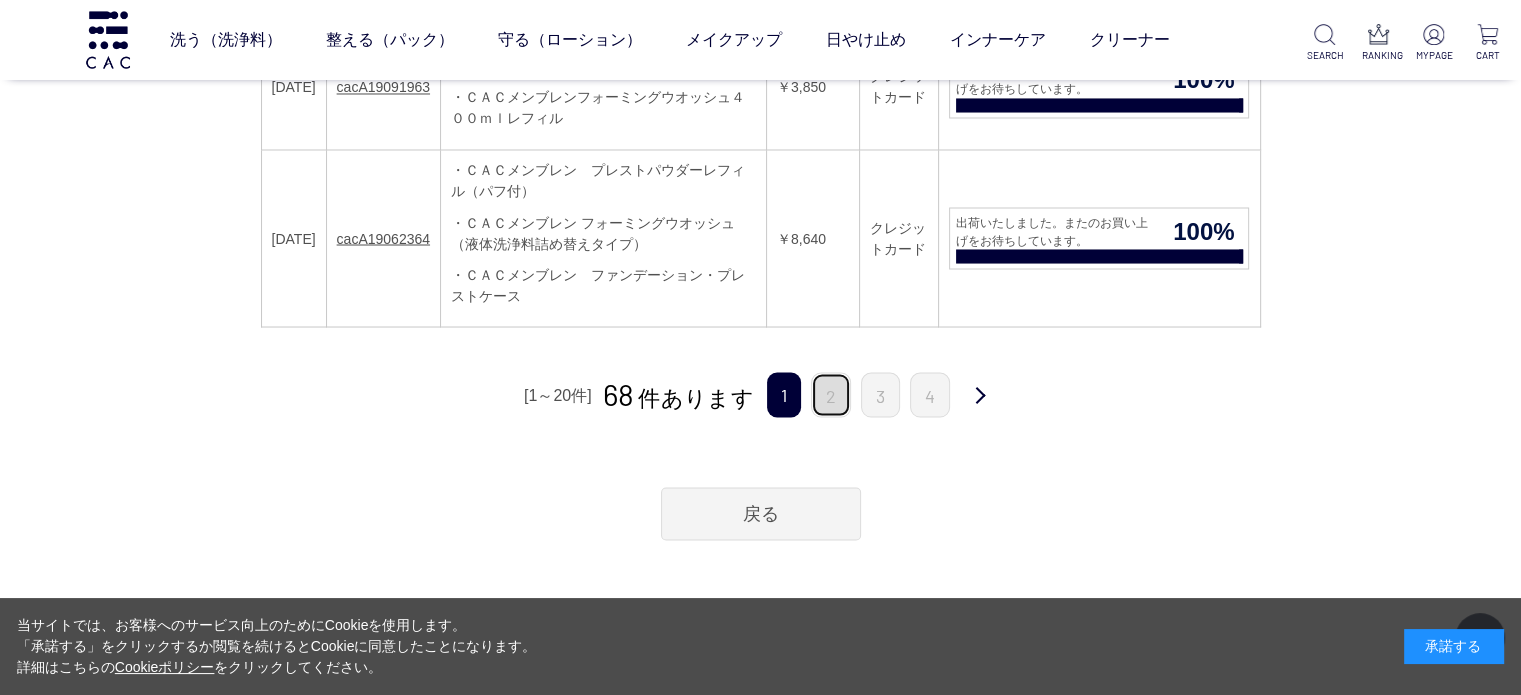 click on "2" at bounding box center [831, 394] 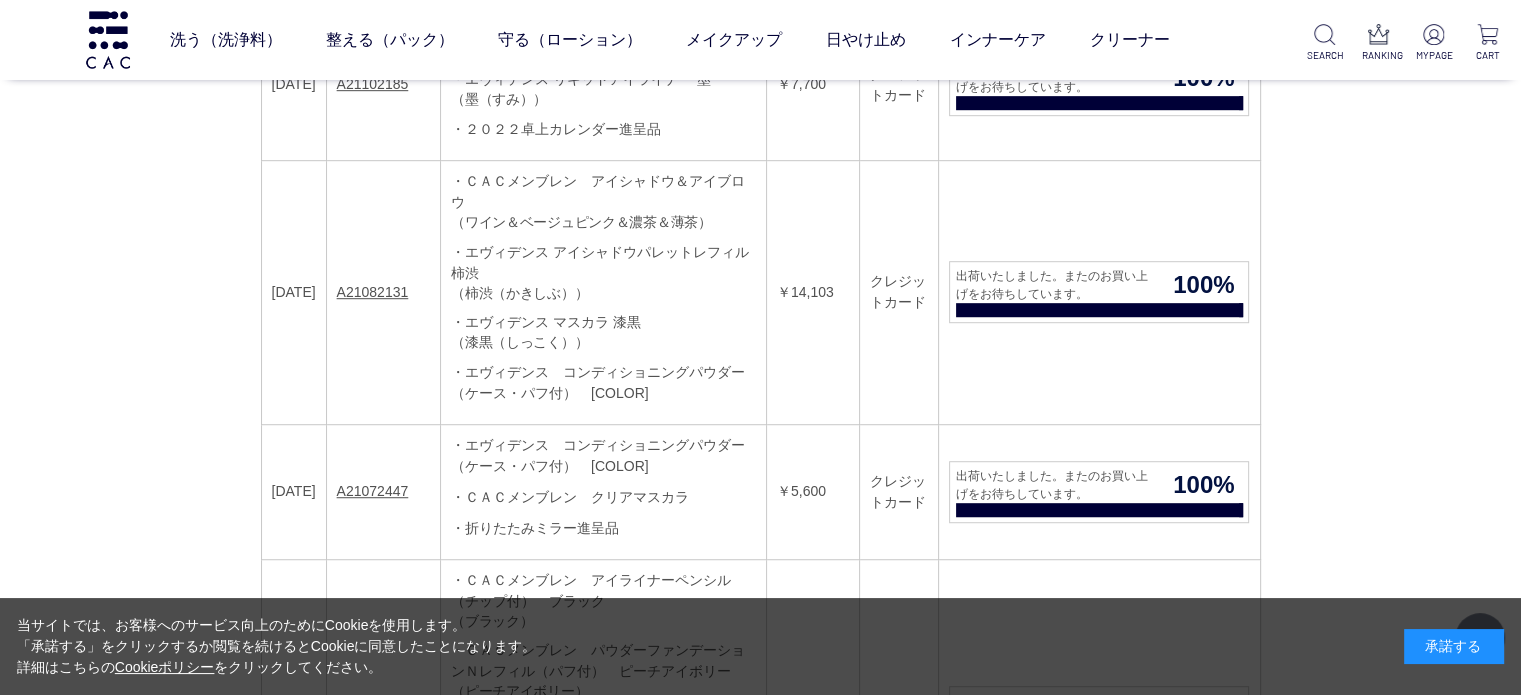 scroll, scrollTop: 0, scrollLeft: 0, axis: both 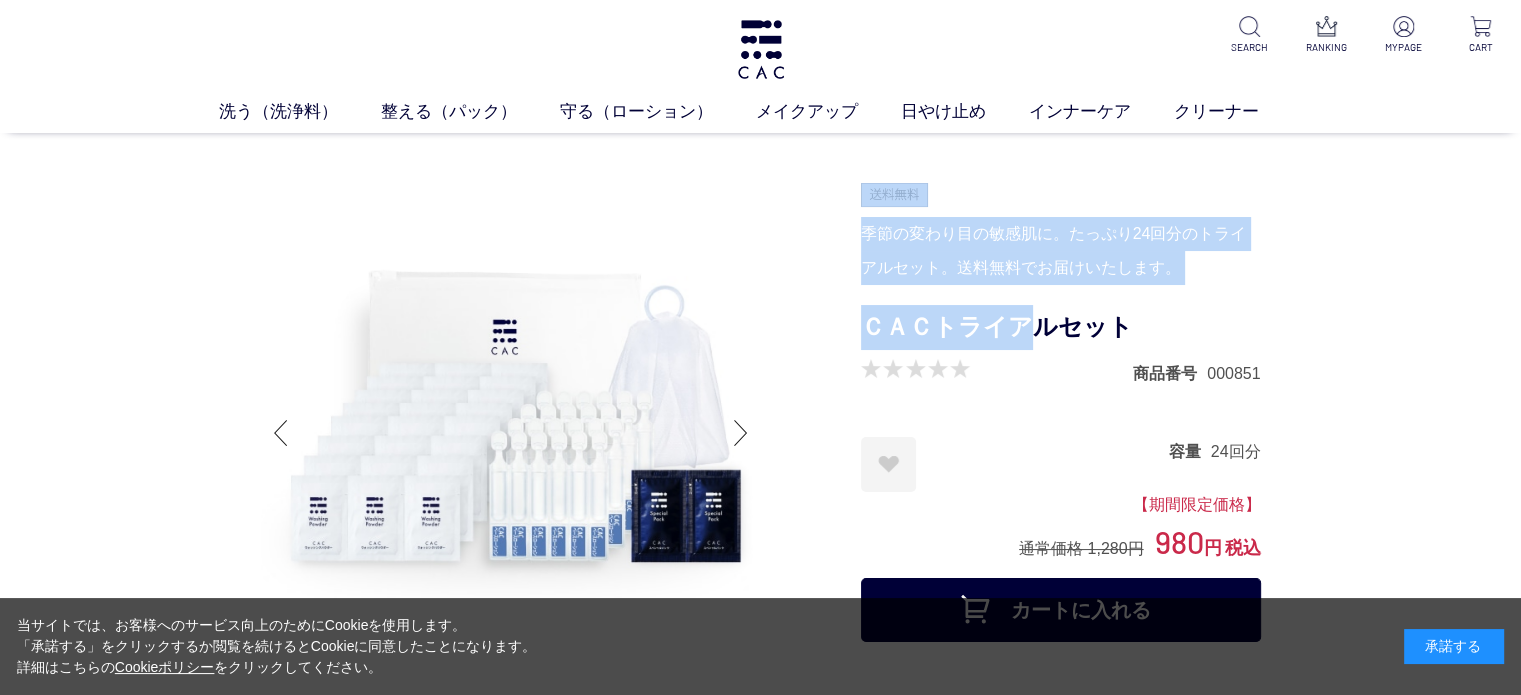 drag, startPoint x: 852, startPoint y: 332, endPoint x: 1039, endPoint y: 324, distance: 187.17105 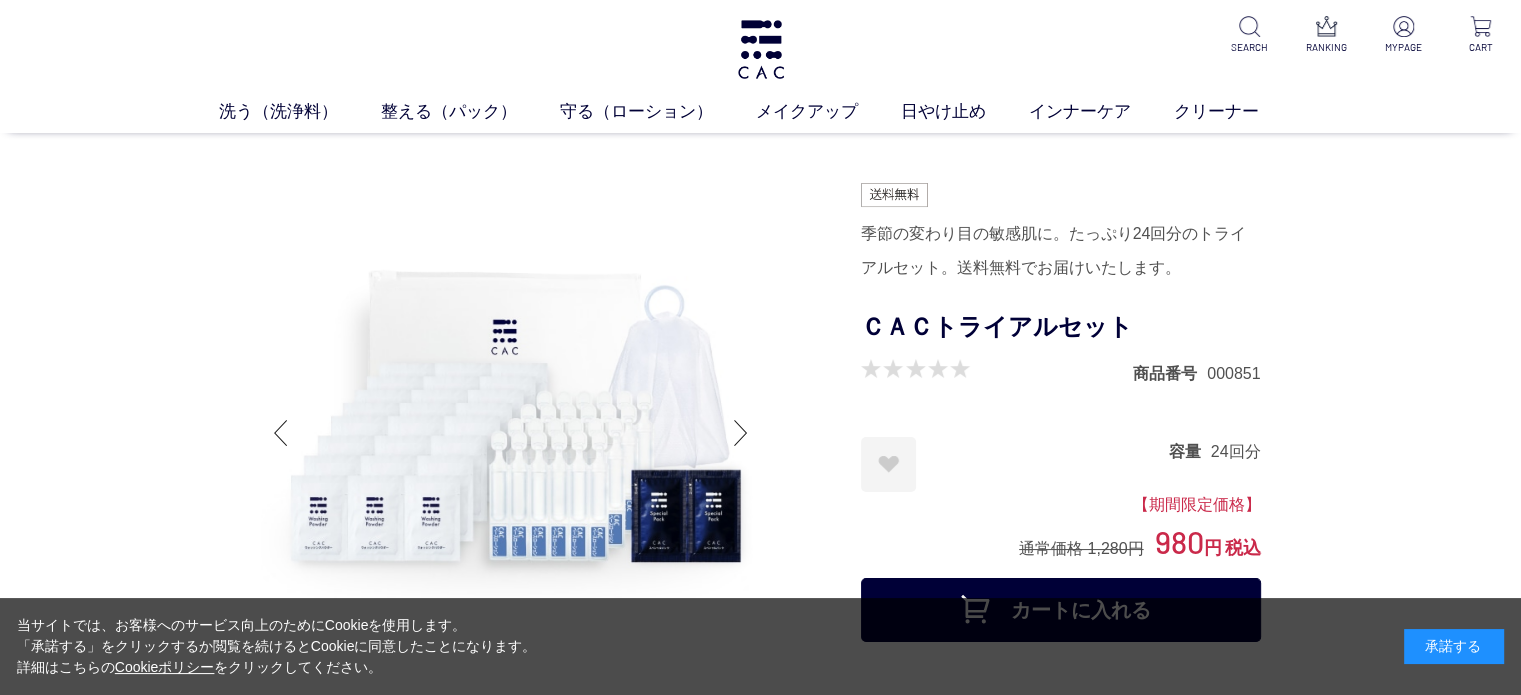 click on "ＣＡＣトライアルセット" at bounding box center (1061, 327) 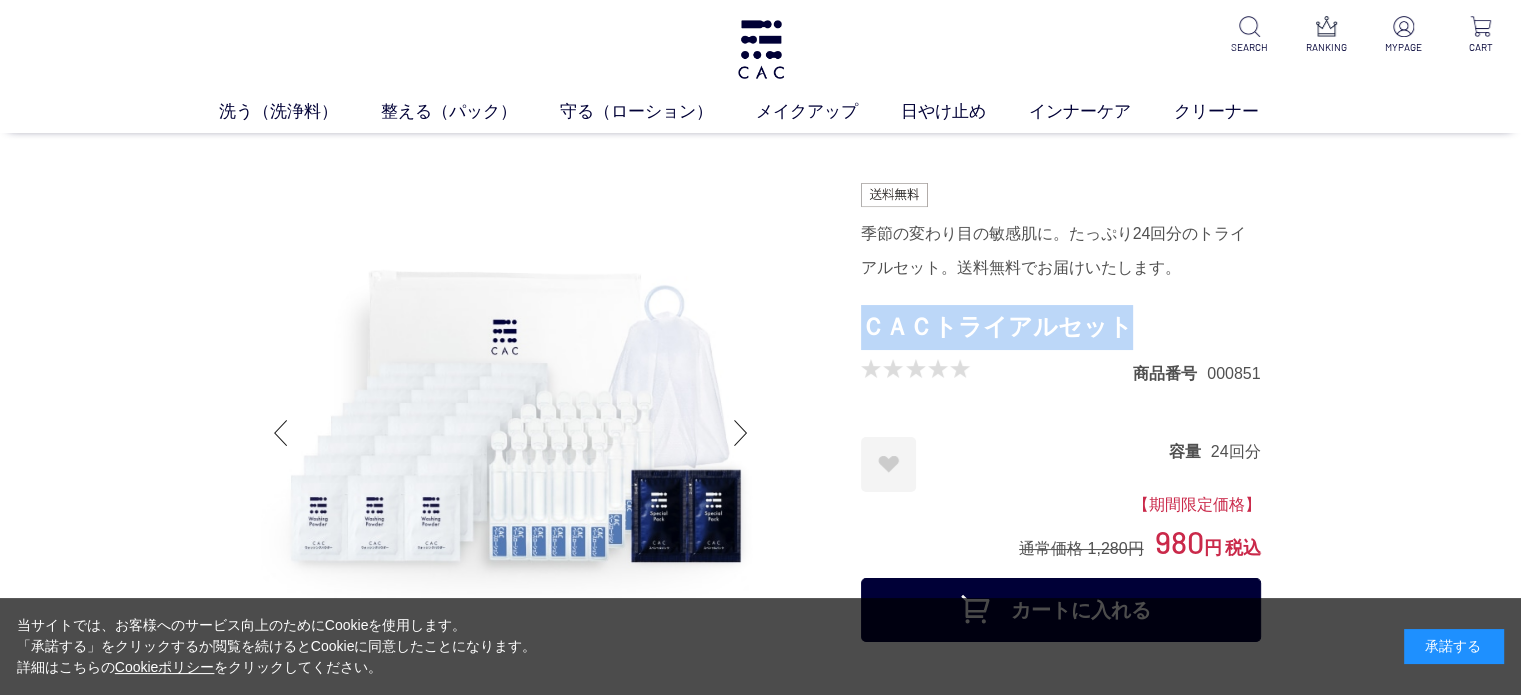 drag, startPoint x: 1128, startPoint y: 323, endPoint x: 871, endPoint y: 327, distance: 257.03113 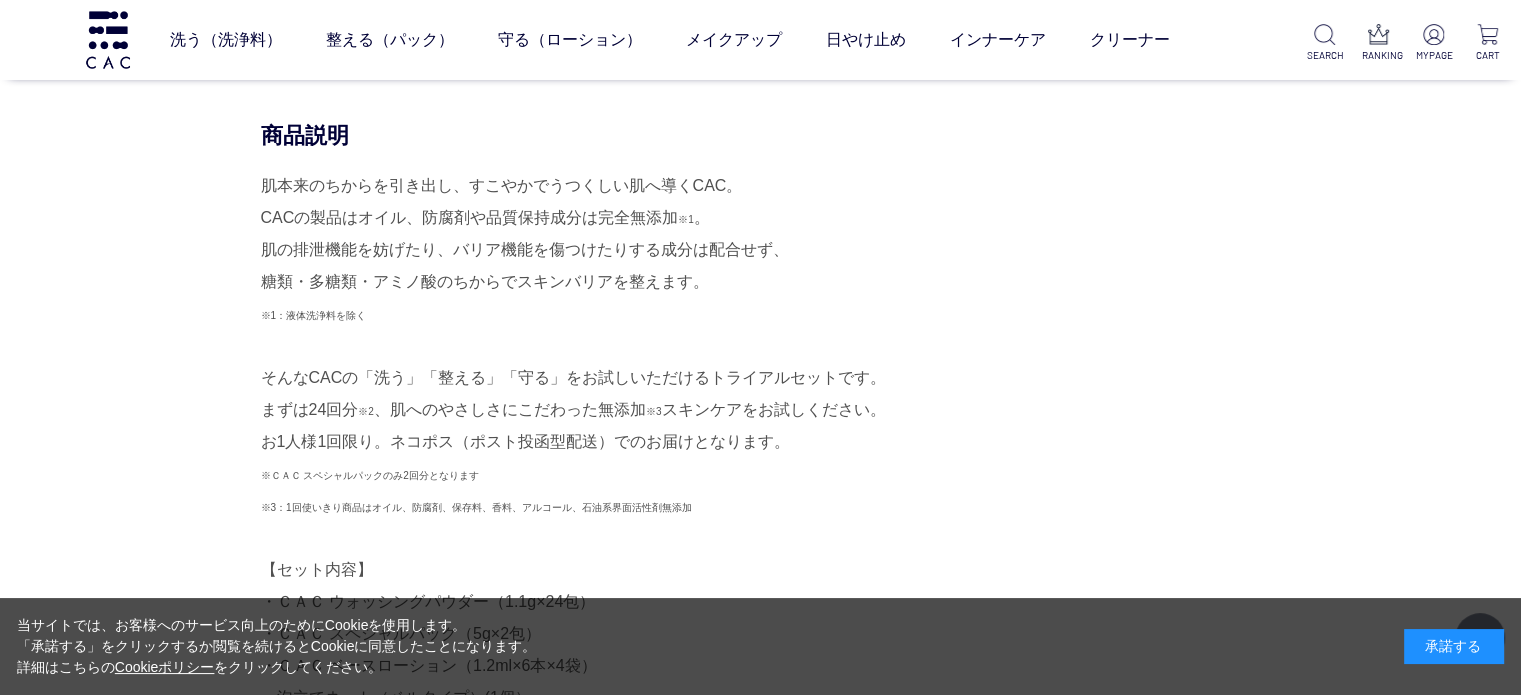 scroll, scrollTop: 500, scrollLeft: 0, axis: vertical 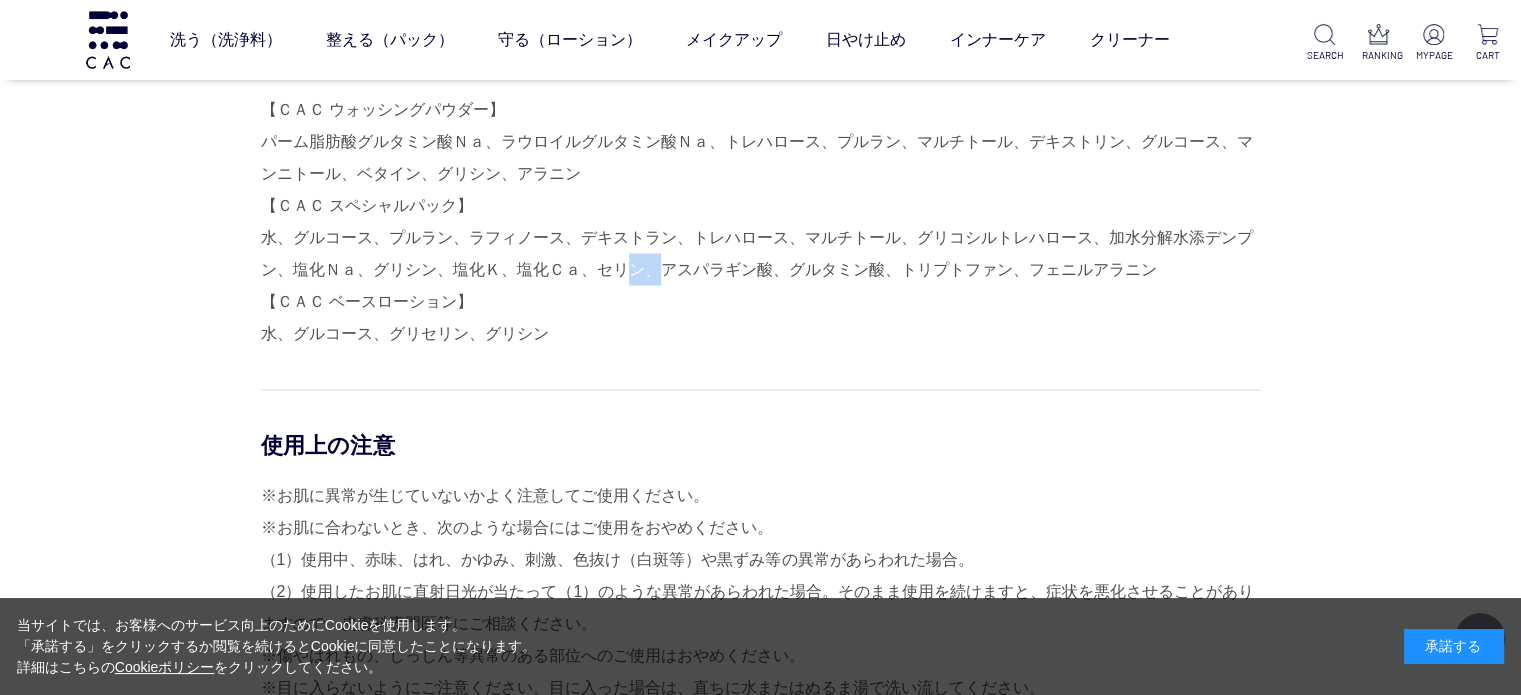 drag, startPoint x: 639, startPoint y: 256, endPoint x: 600, endPoint y: 255, distance: 39.012817 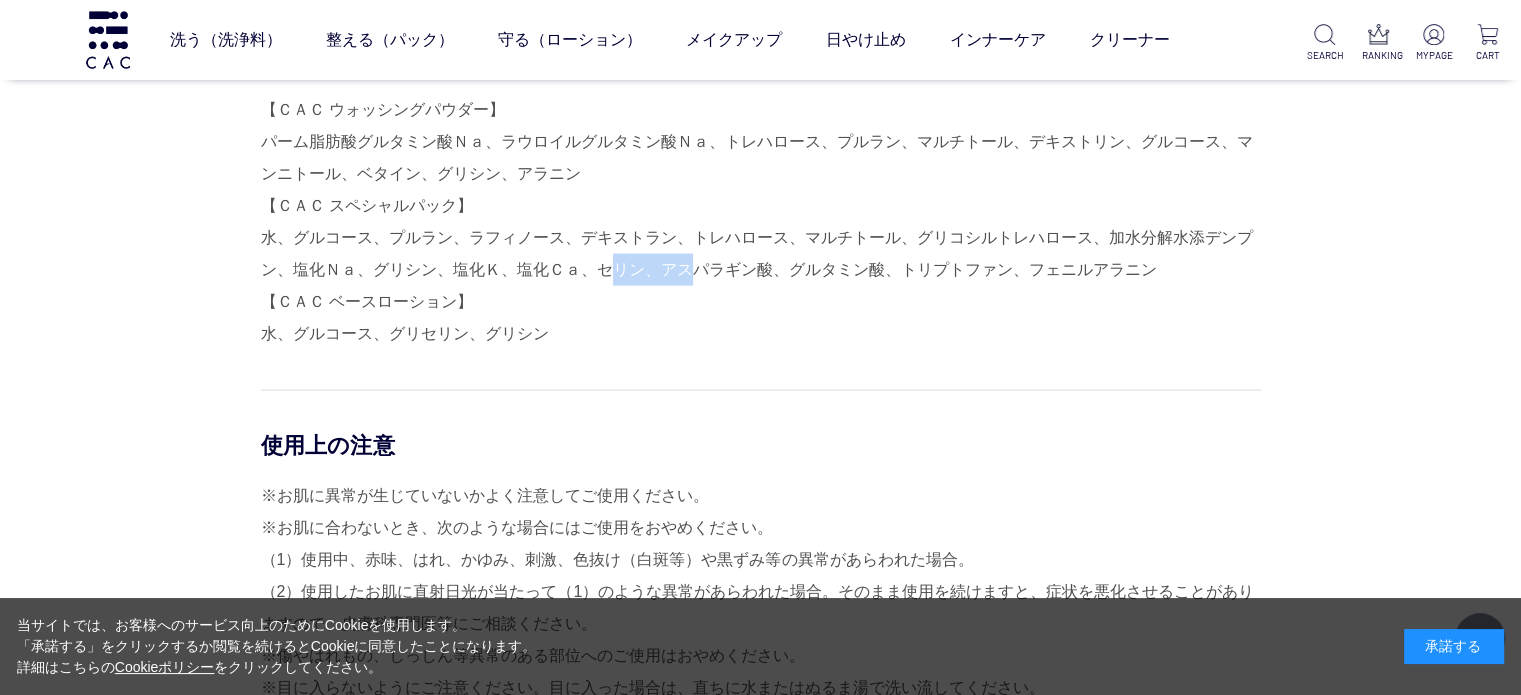 drag, startPoint x: 678, startPoint y: 271, endPoint x: 588, endPoint y: 275, distance: 90.088844 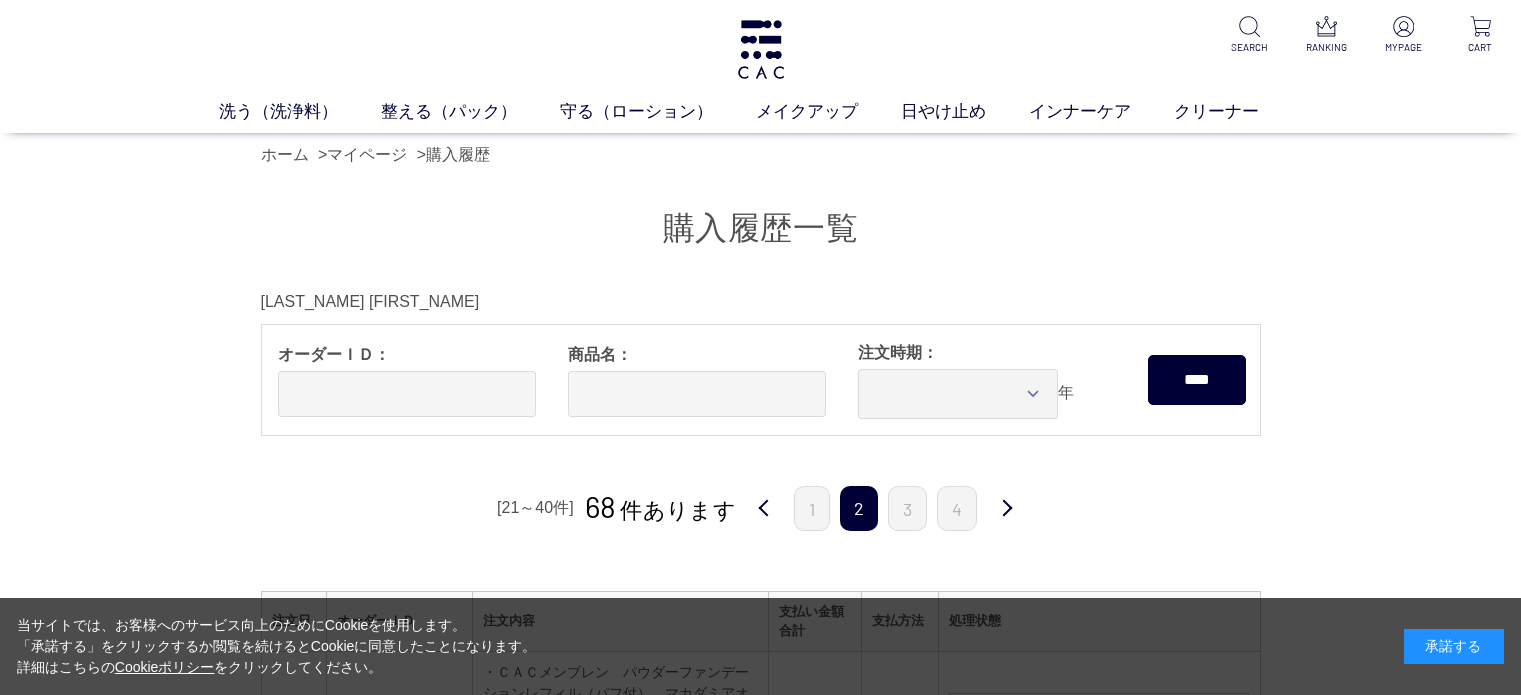scroll, scrollTop: 0, scrollLeft: 0, axis: both 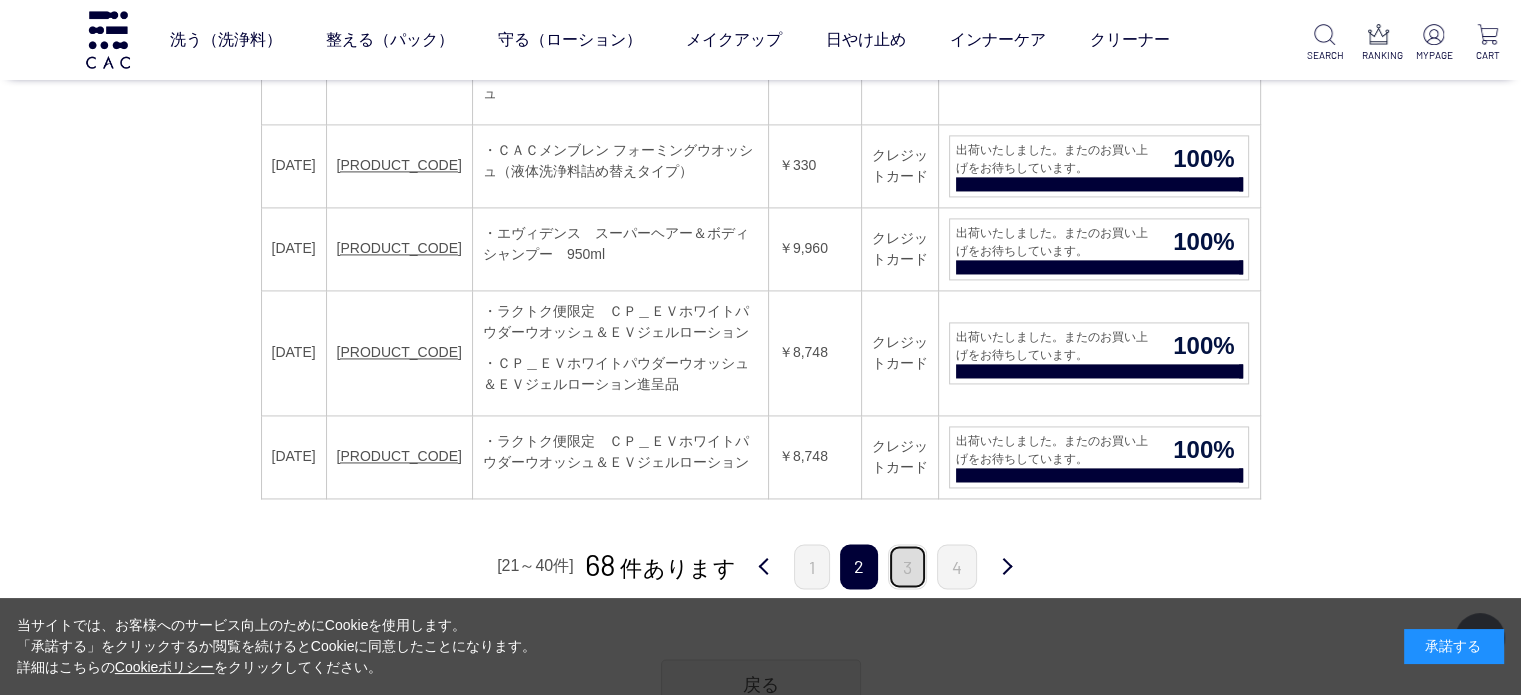 click on "3" at bounding box center (907, 566) 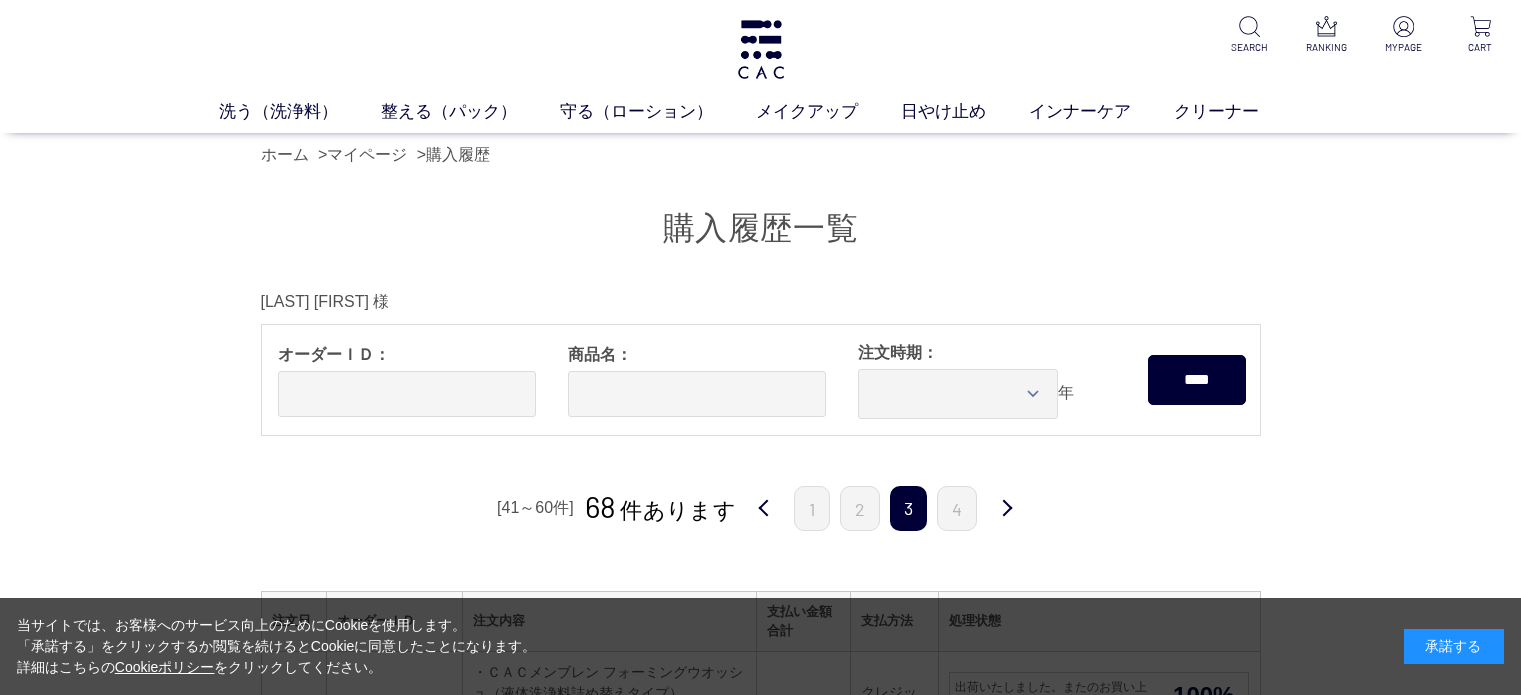 scroll, scrollTop: 0, scrollLeft: 0, axis: both 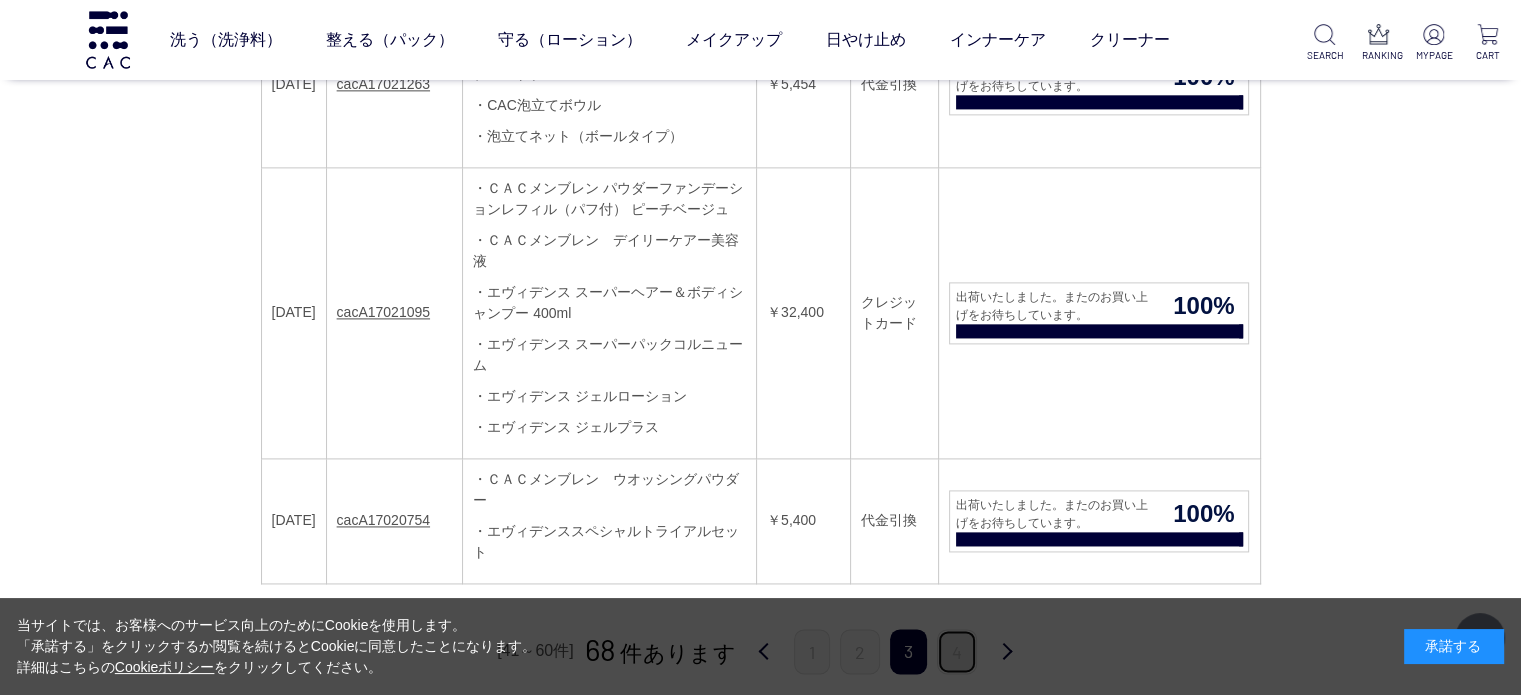 click on "4" at bounding box center [957, 651] 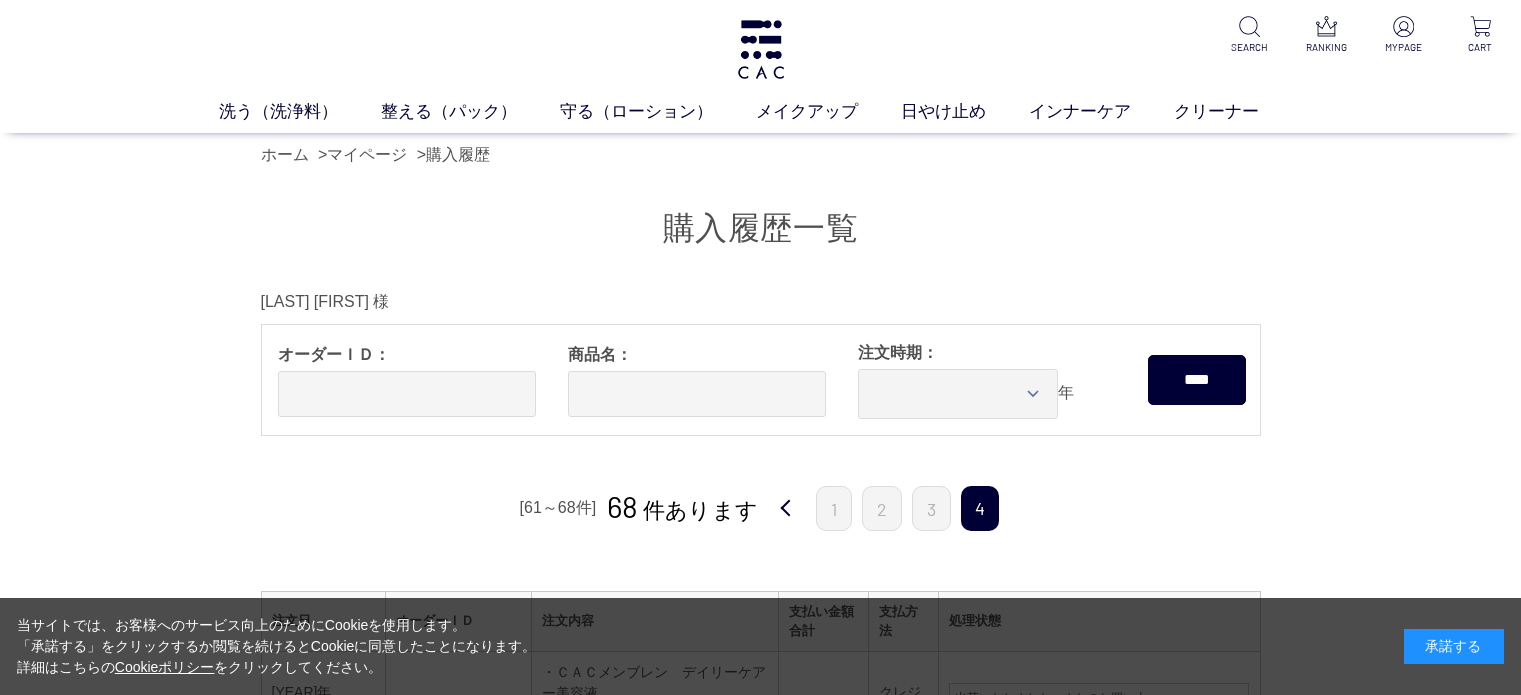 scroll, scrollTop: 0, scrollLeft: 0, axis: both 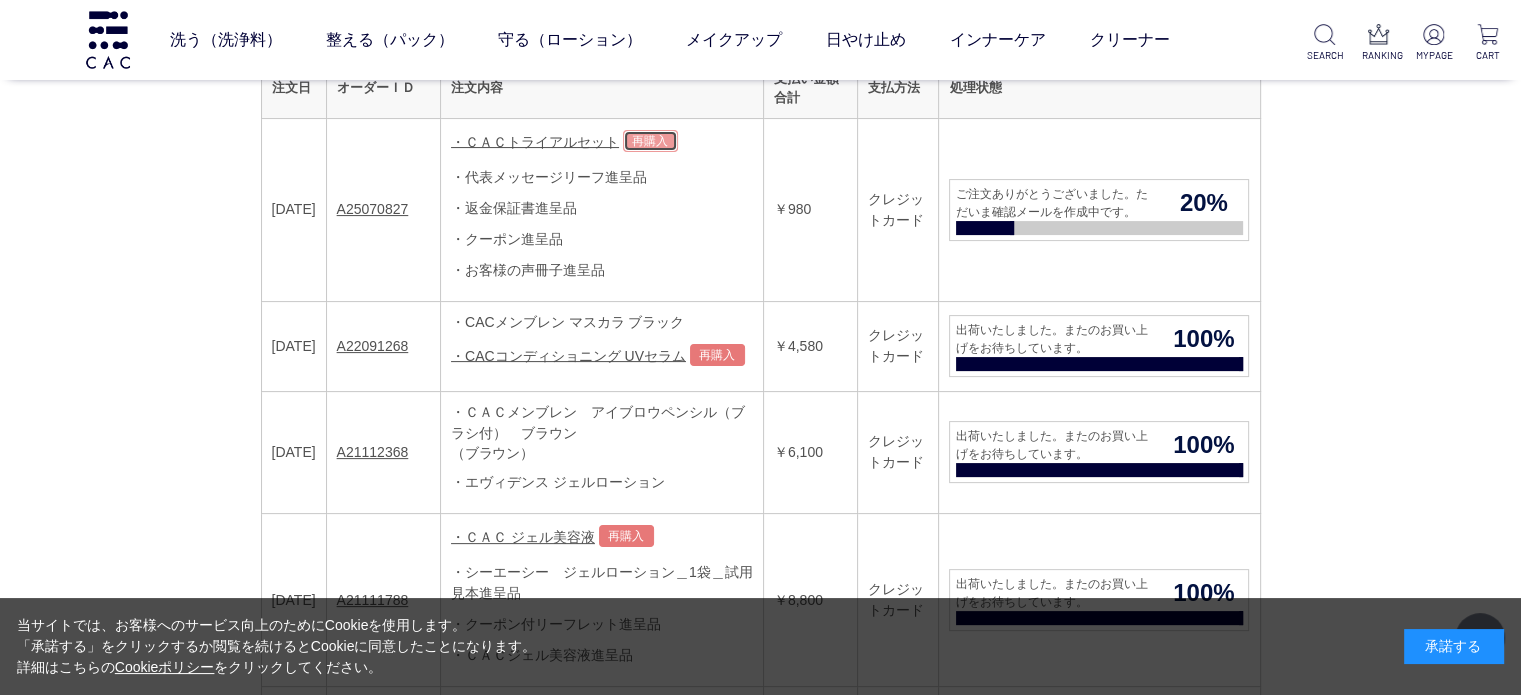 click on "再購入" at bounding box center [650, 141] 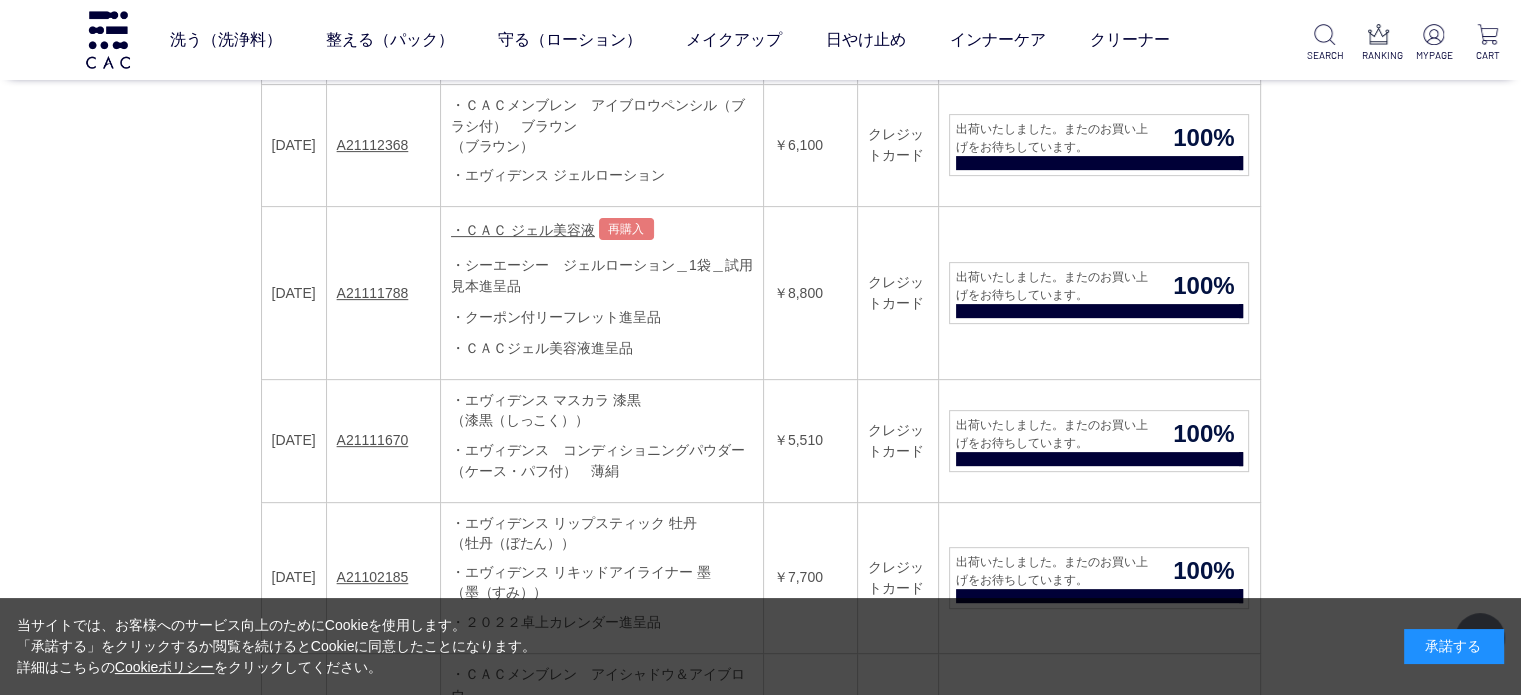 scroll, scrollTop: 700, scrollLeft: 0, axis: vertical 